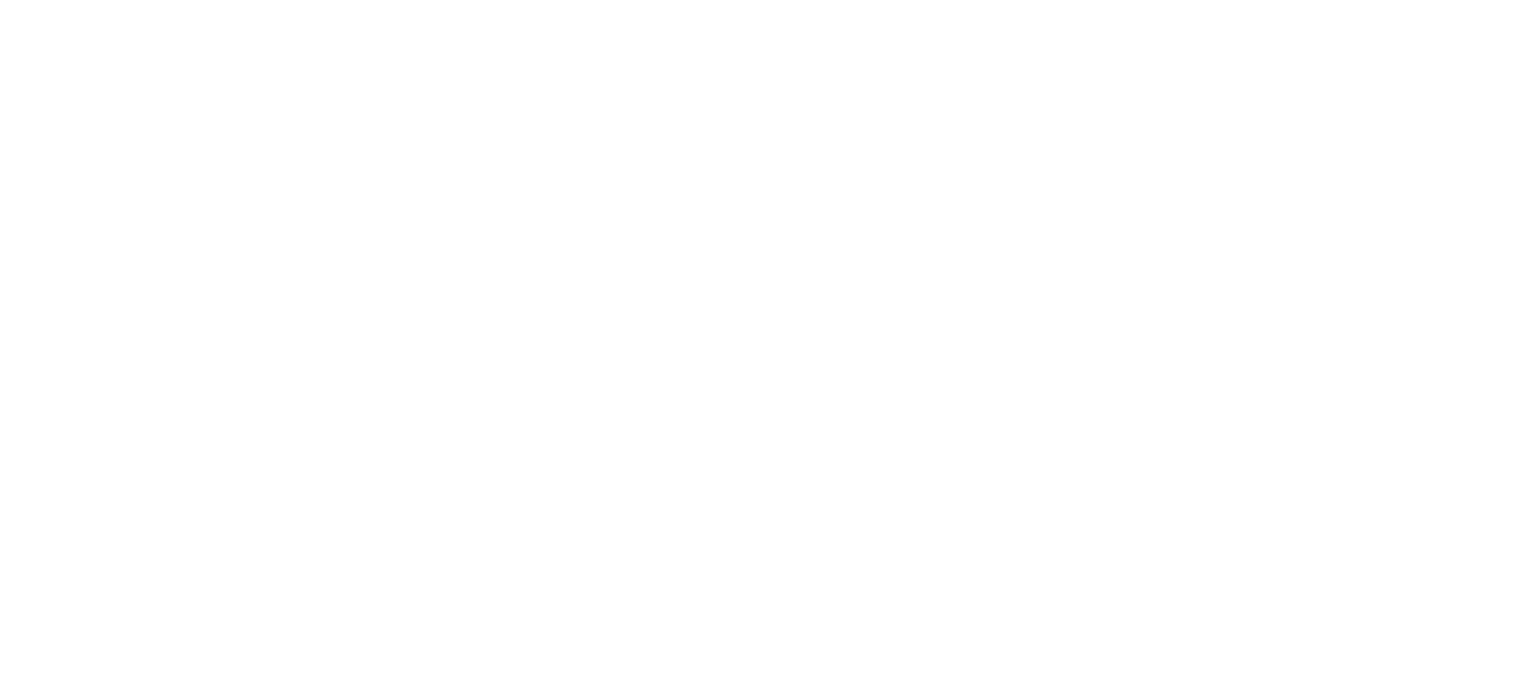 scroll, scrollTop: 0, scrollLeft: 0, axis: both 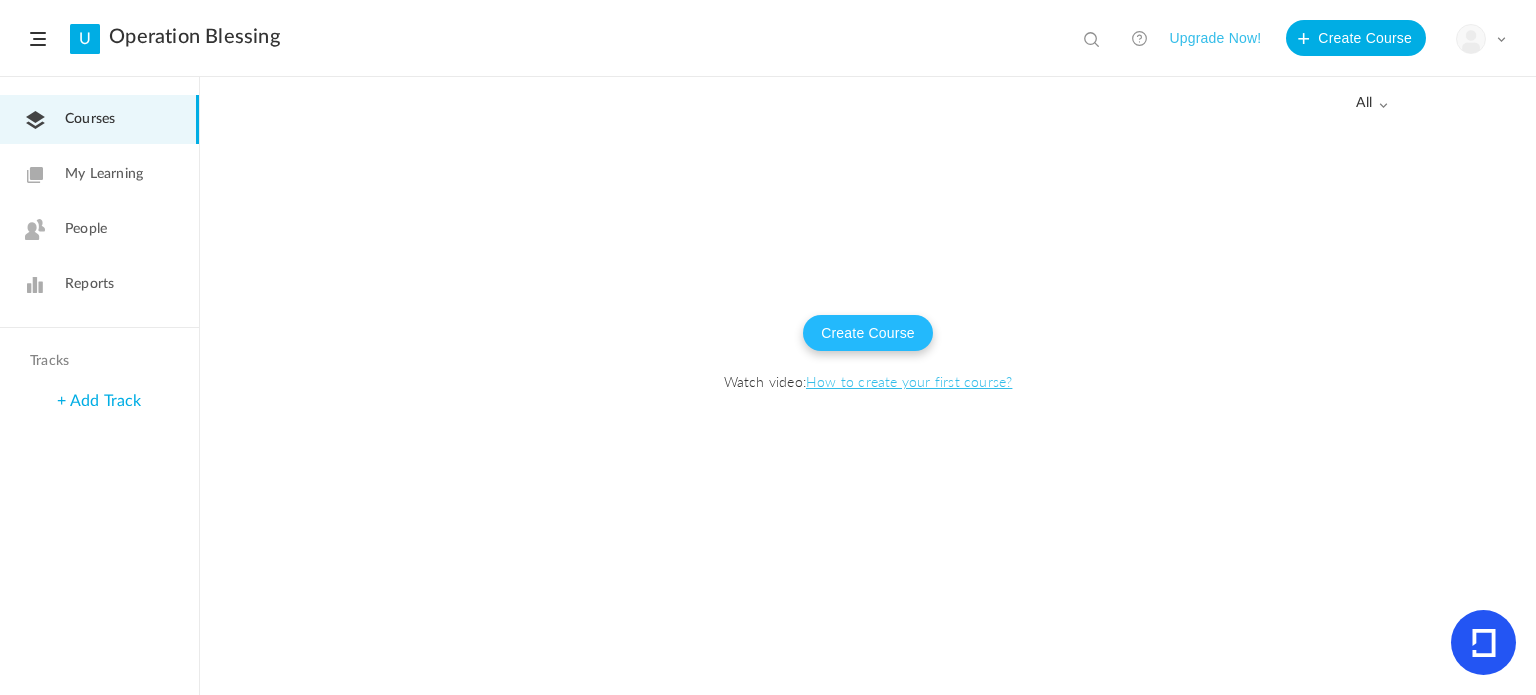 click on "Create Course" at bounding box center [868, 333] 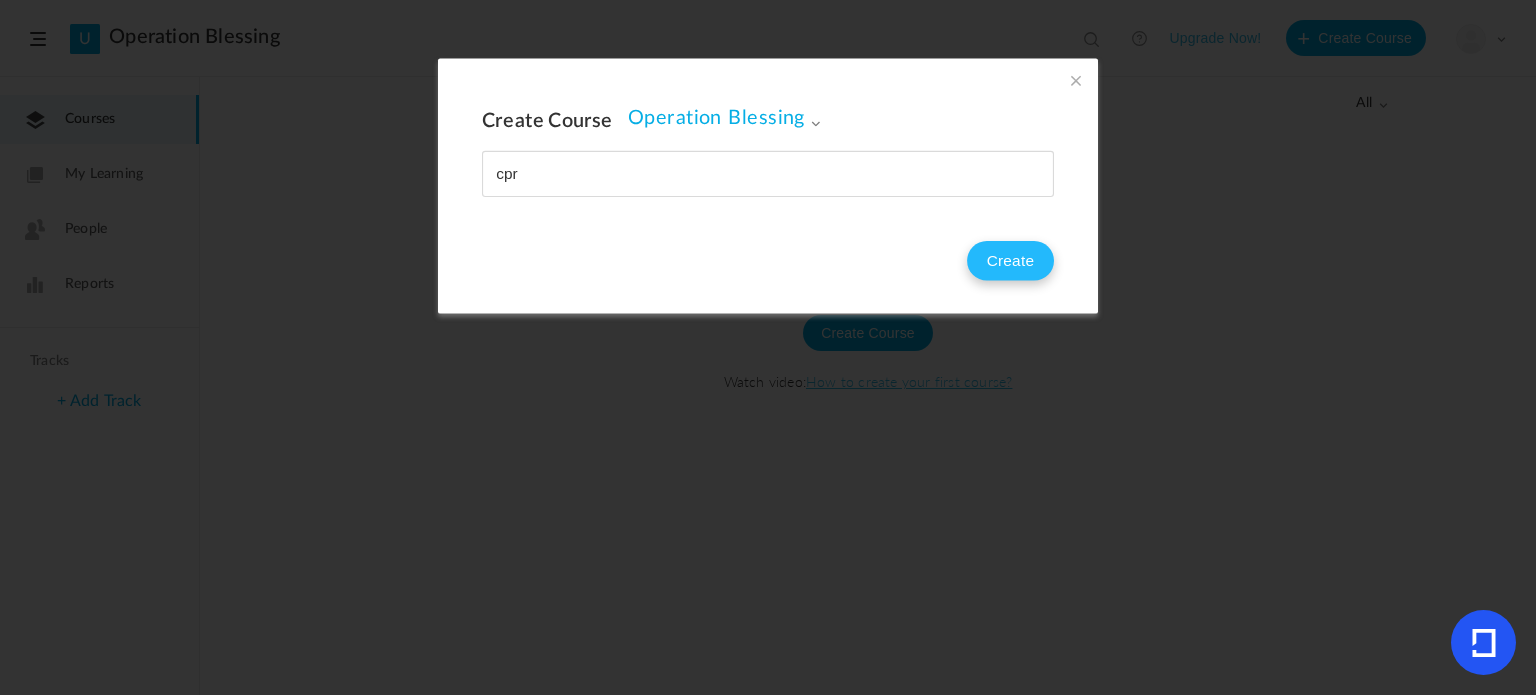 click on "Create" at bounding box center (1010, 261) 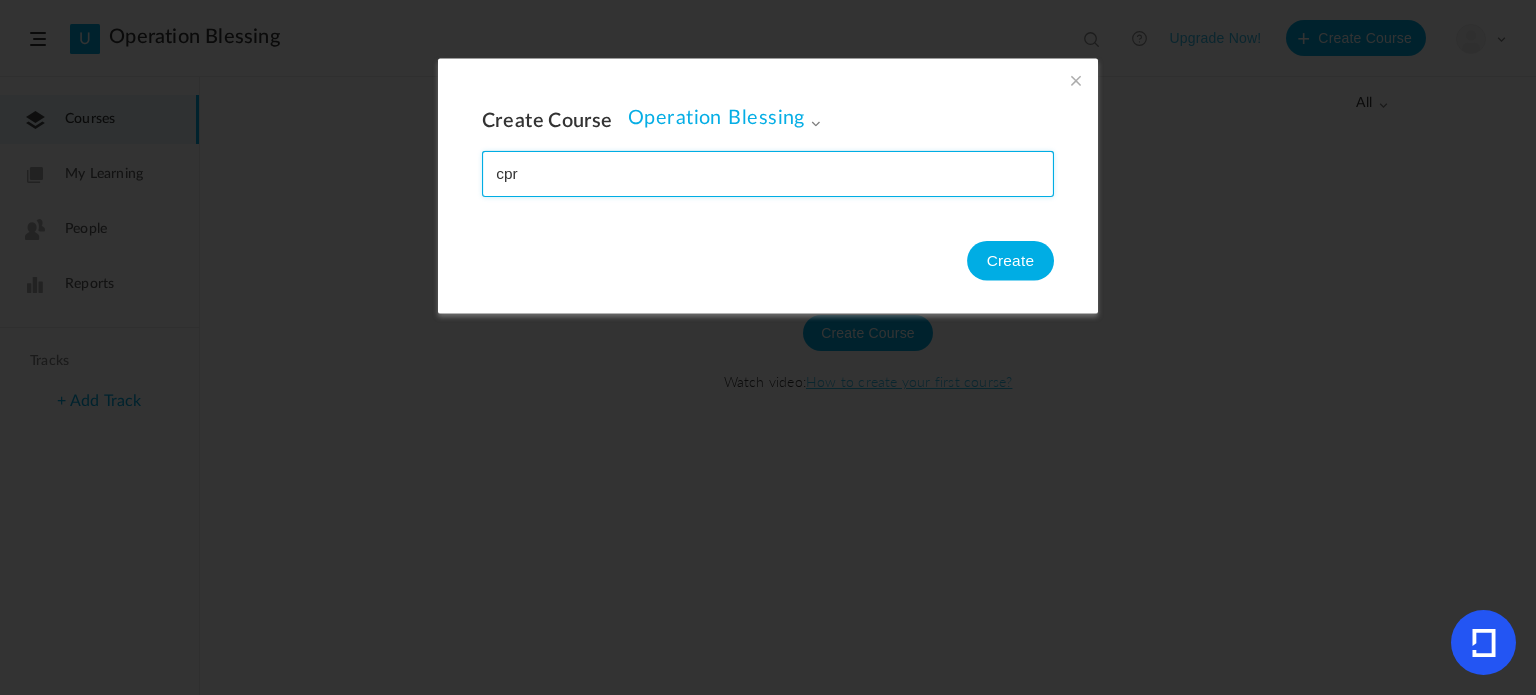 click at bounding box center [768, 173] 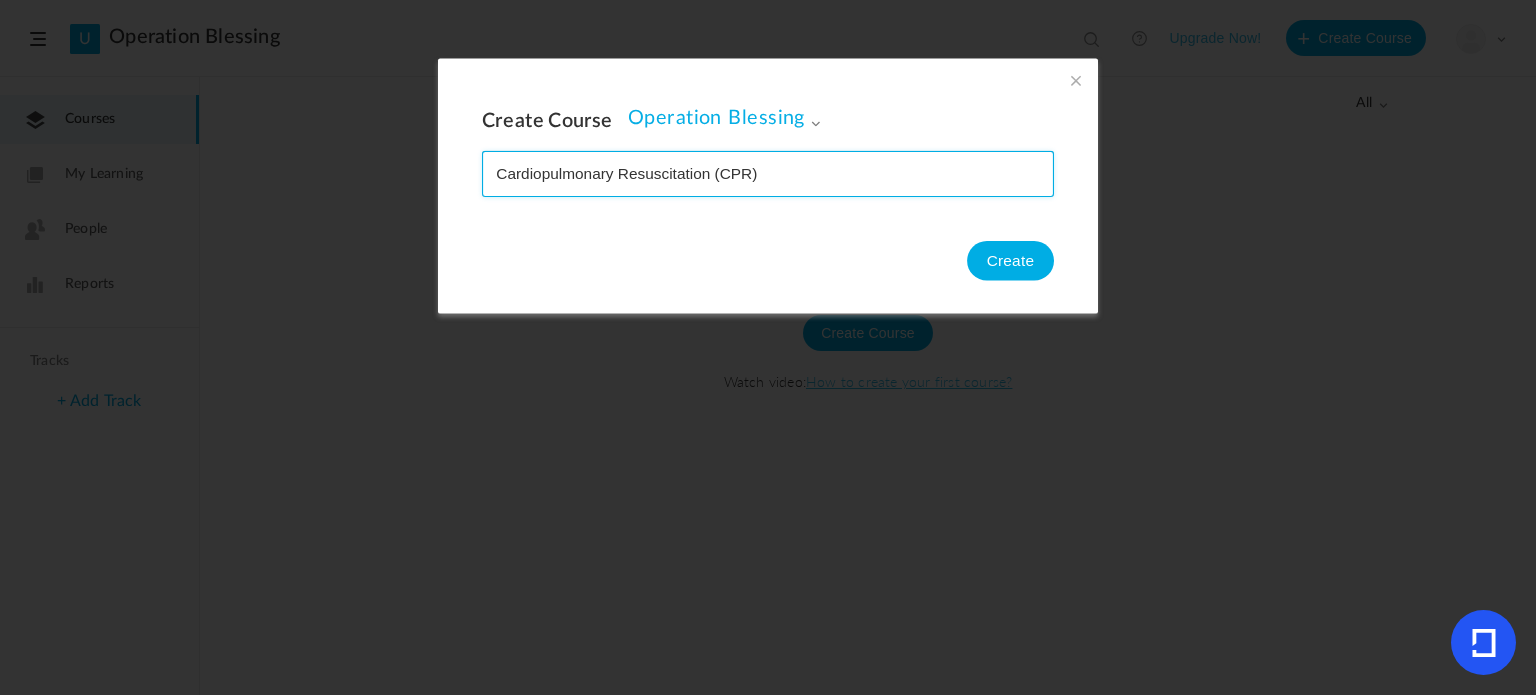 type on "Cardiopulmonary Resuscitation (CPR)" 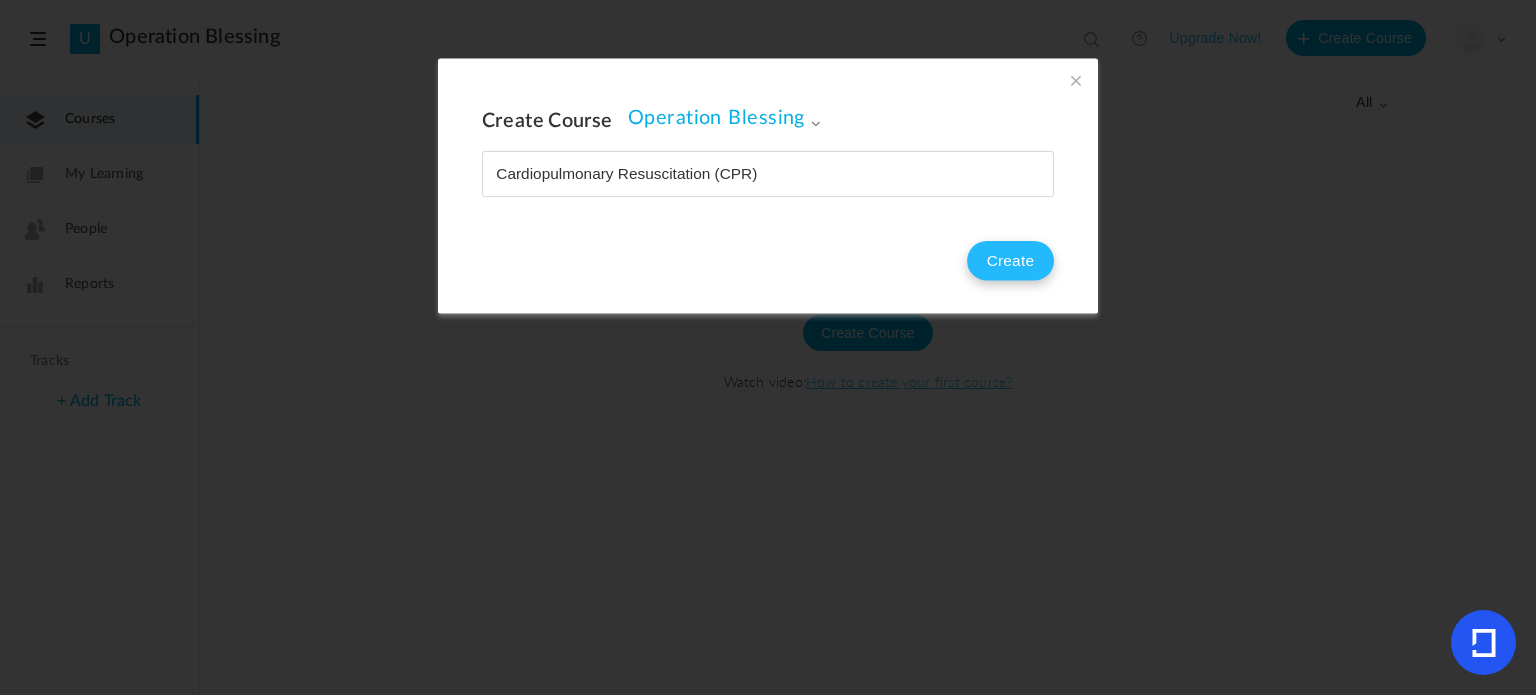 click on "Create" at bounding box center (1010, 261) 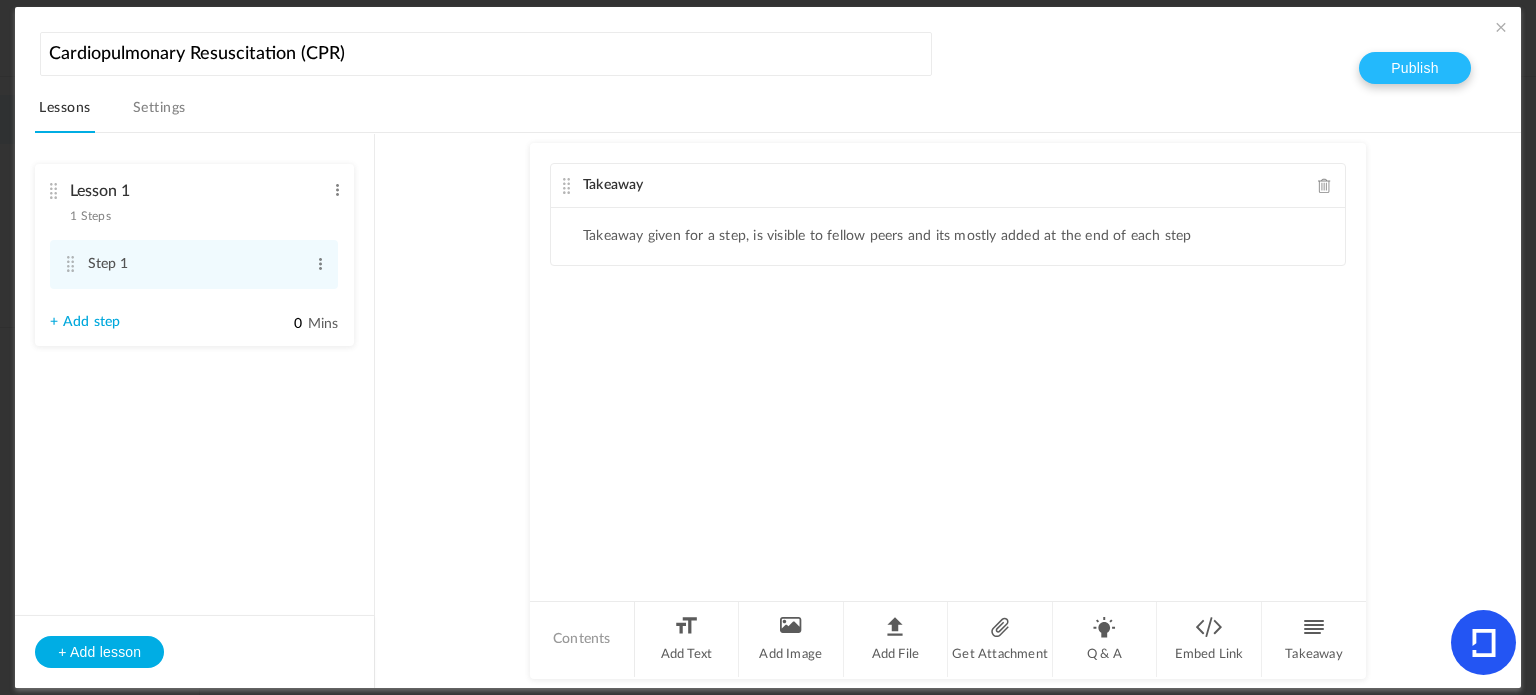 click on "Publish" at bounding box center [1414, 68] 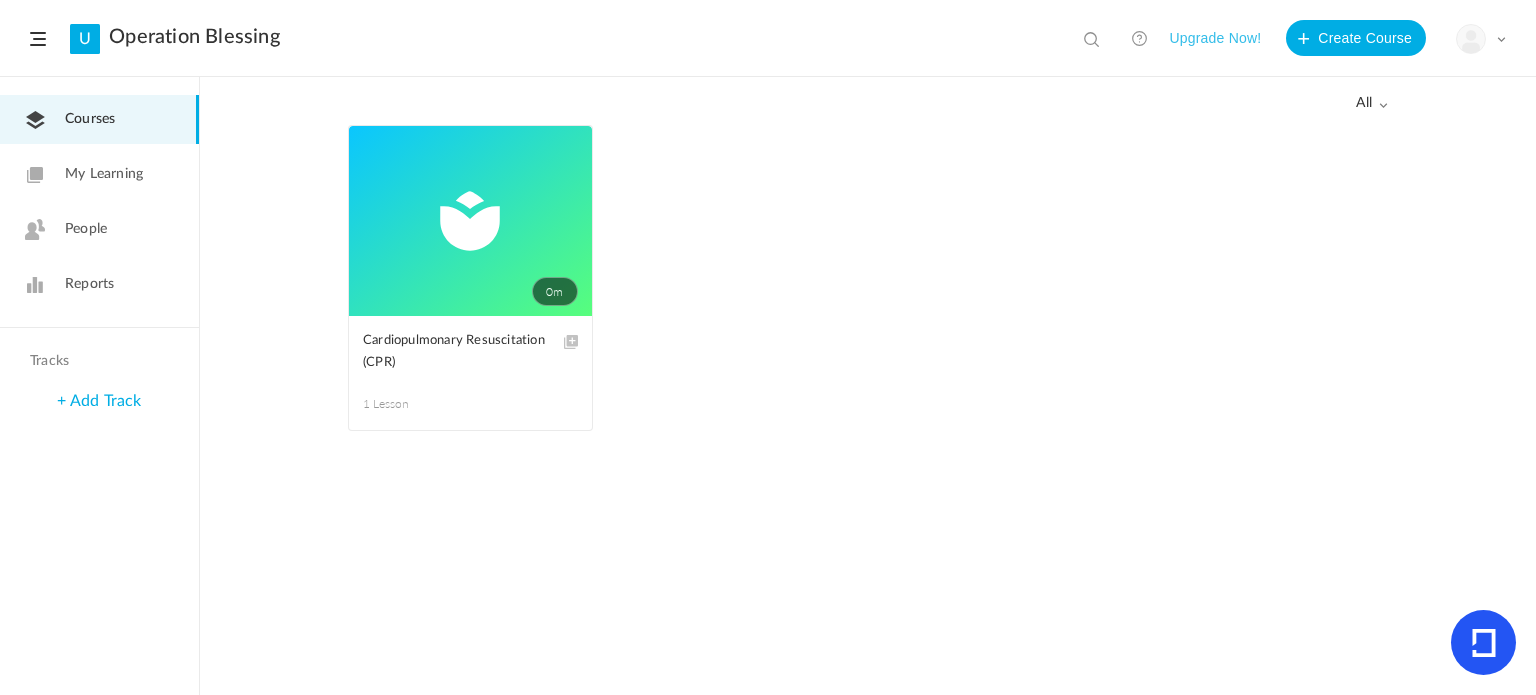 click on "People" at bounding box center (86, 229) 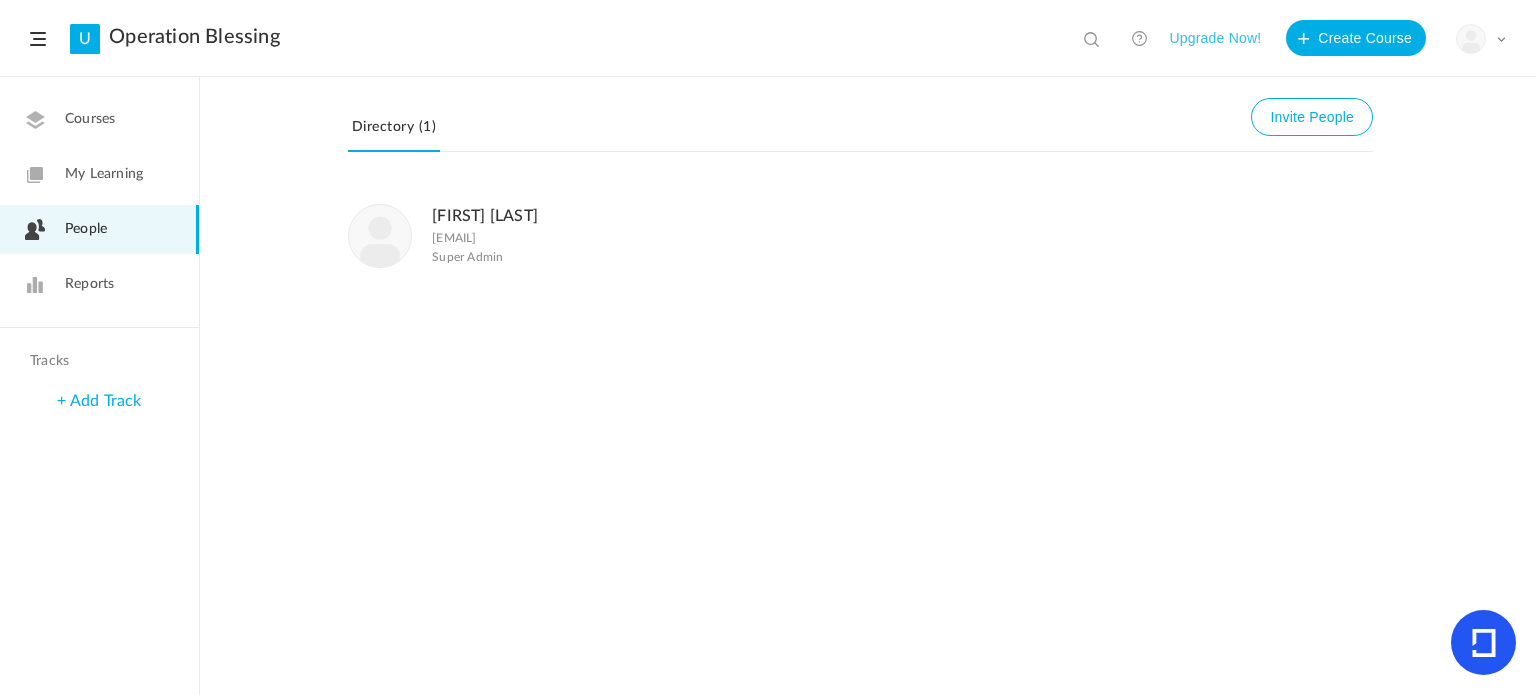 click at bounding box center (380, 236) 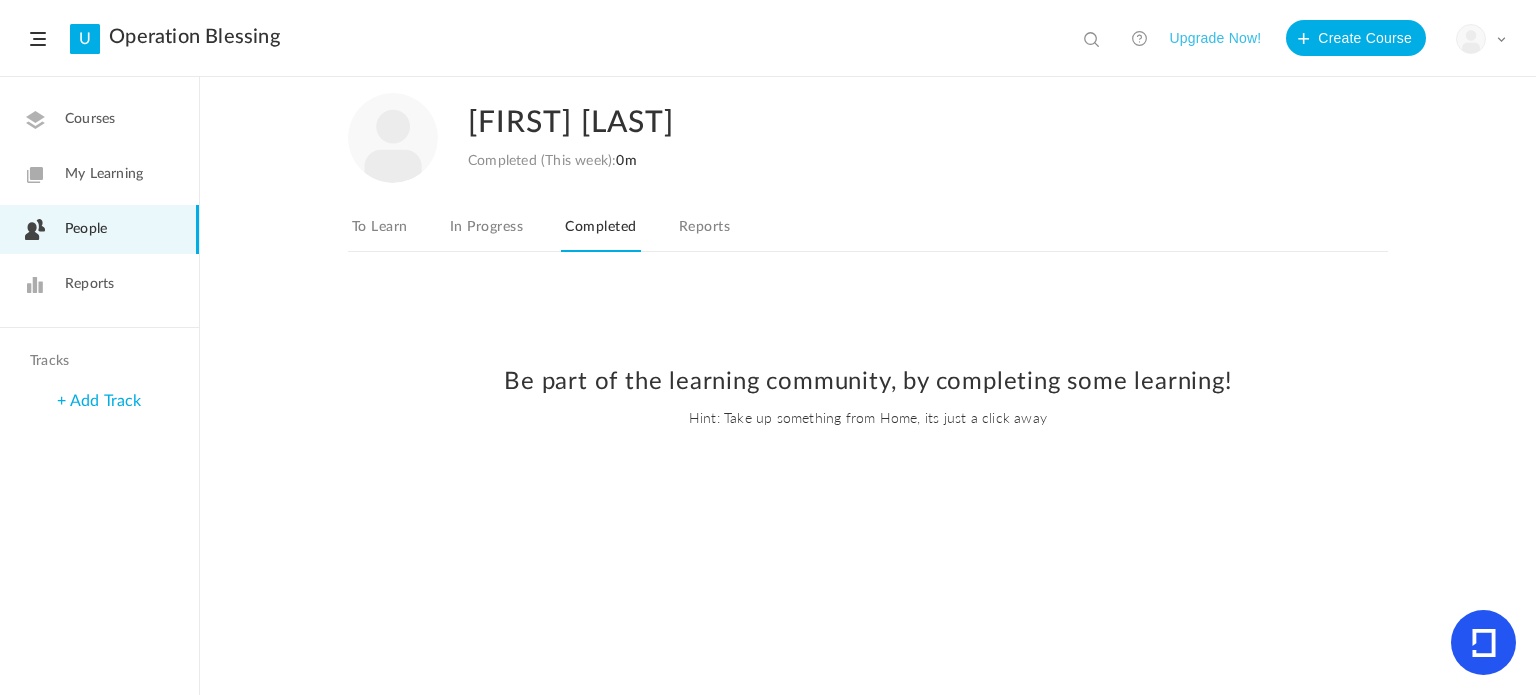 click on "To Learn" at bounding box center [380, 233] 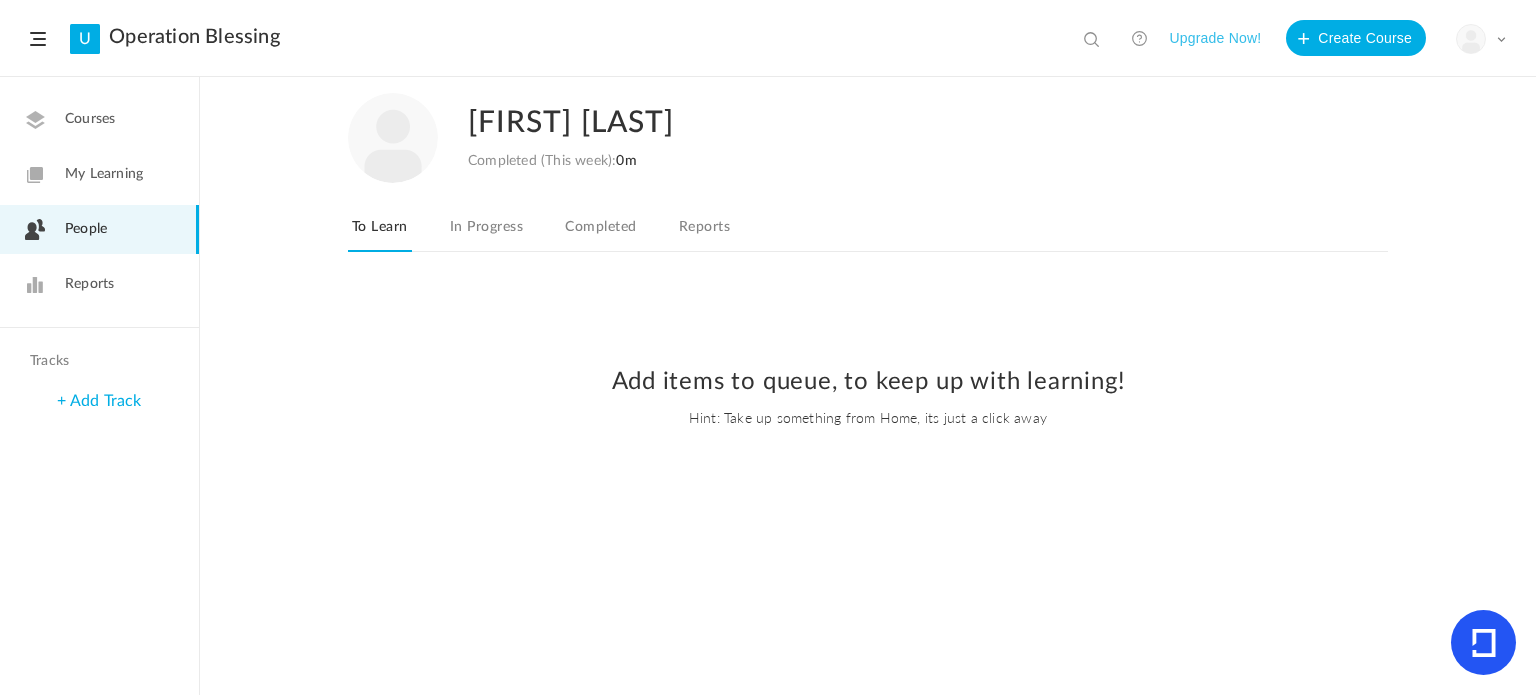 click on "In Progress" at bounding box center [486, 233] 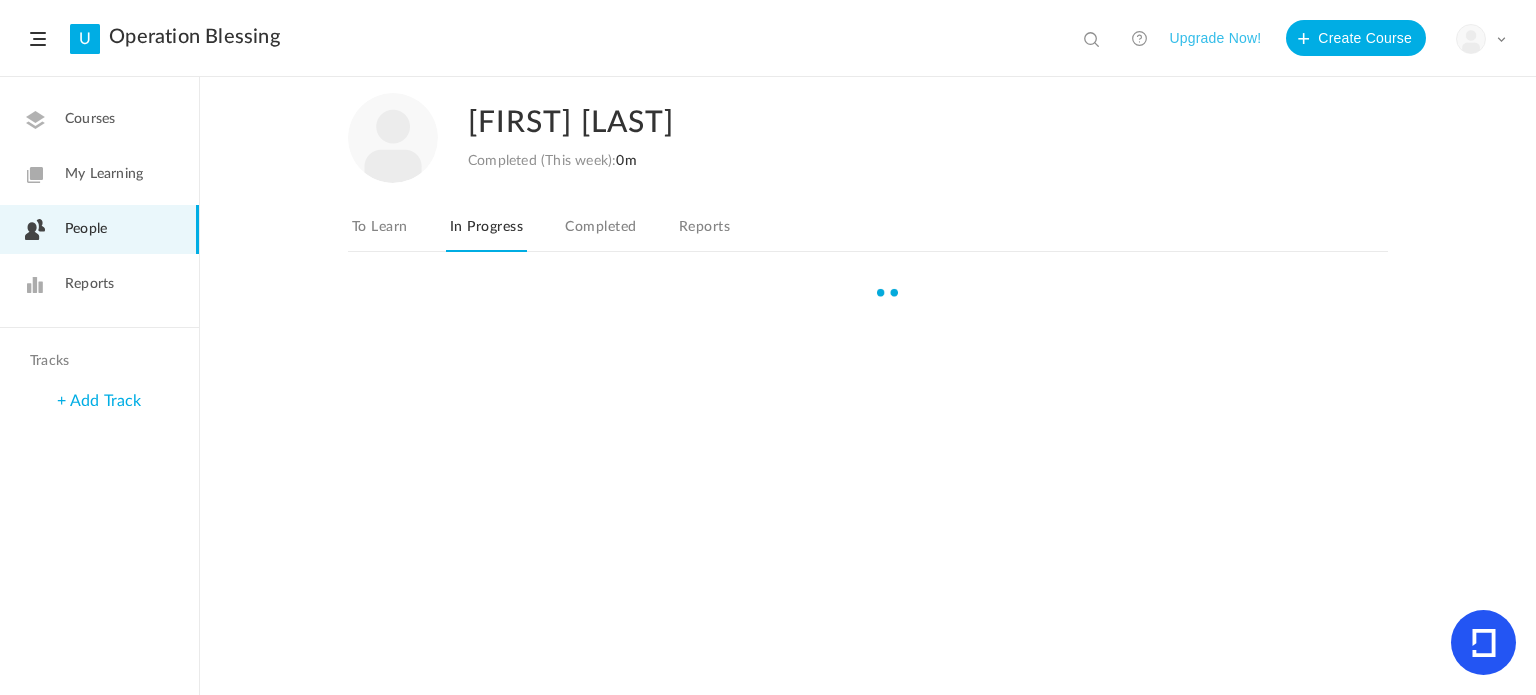 click on "Courses" at bounding box center (90, 119) 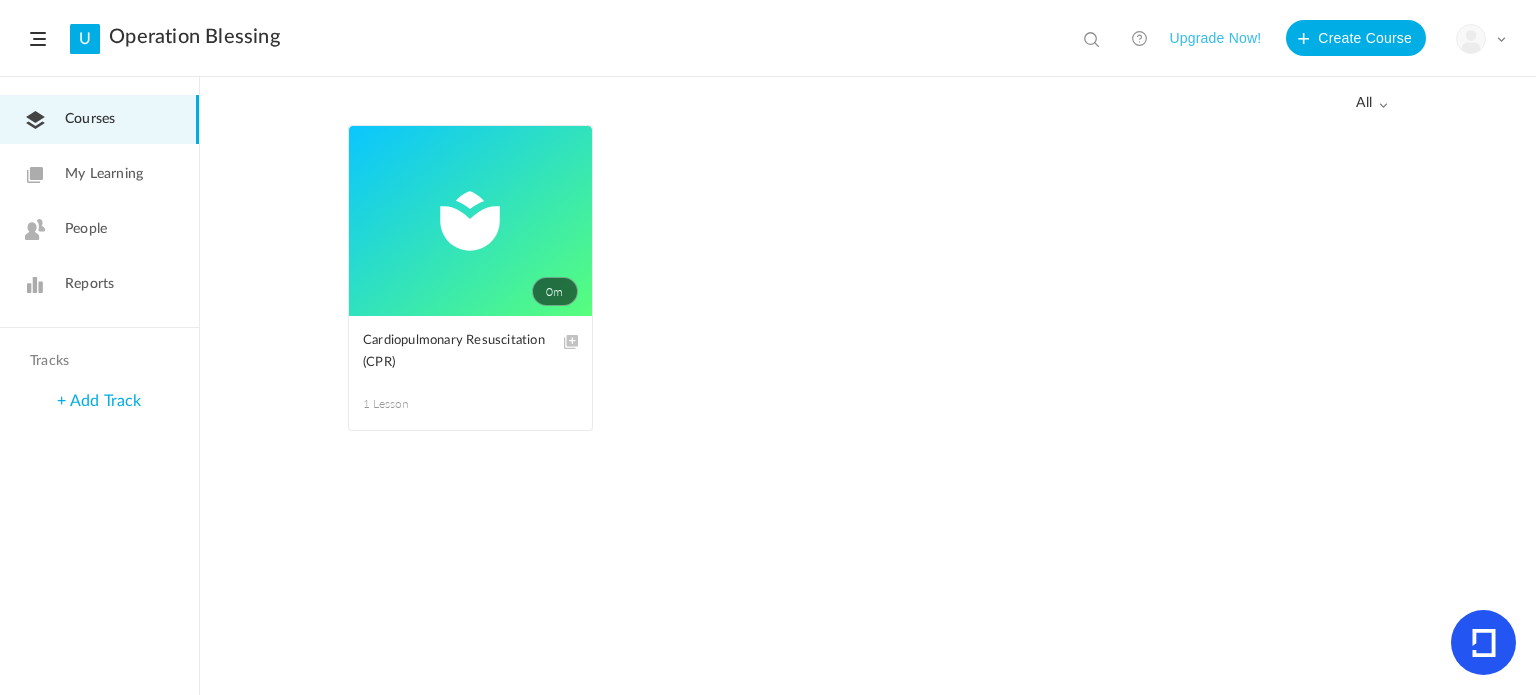 click on "AdaptiveU
Operation Blessing
View all
No results
Upgrade Now!
Create Course
My Profile
University Settings
Current Plan
Logout" at bounding box center [768, 38] 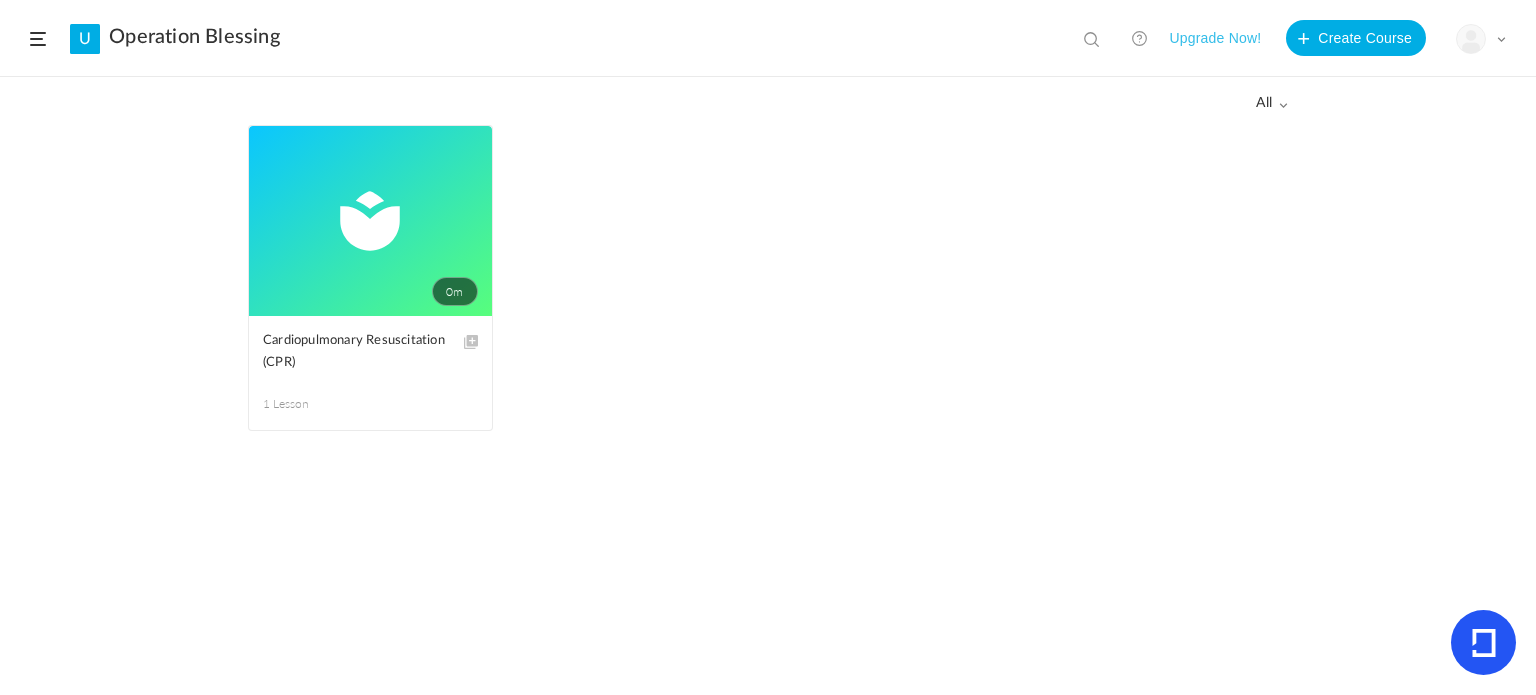 click at bounding box center [38, 39] 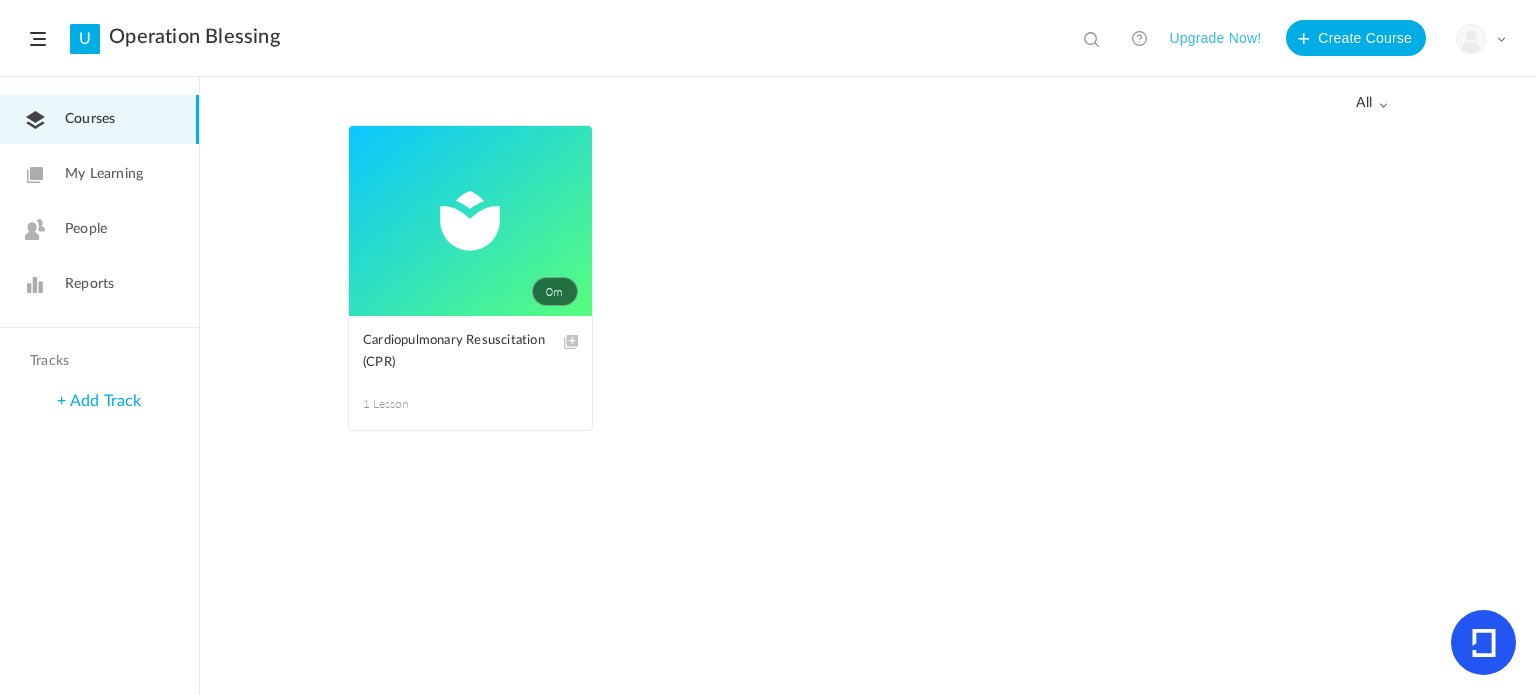 click on "0m" at bounding box center [470, 221] 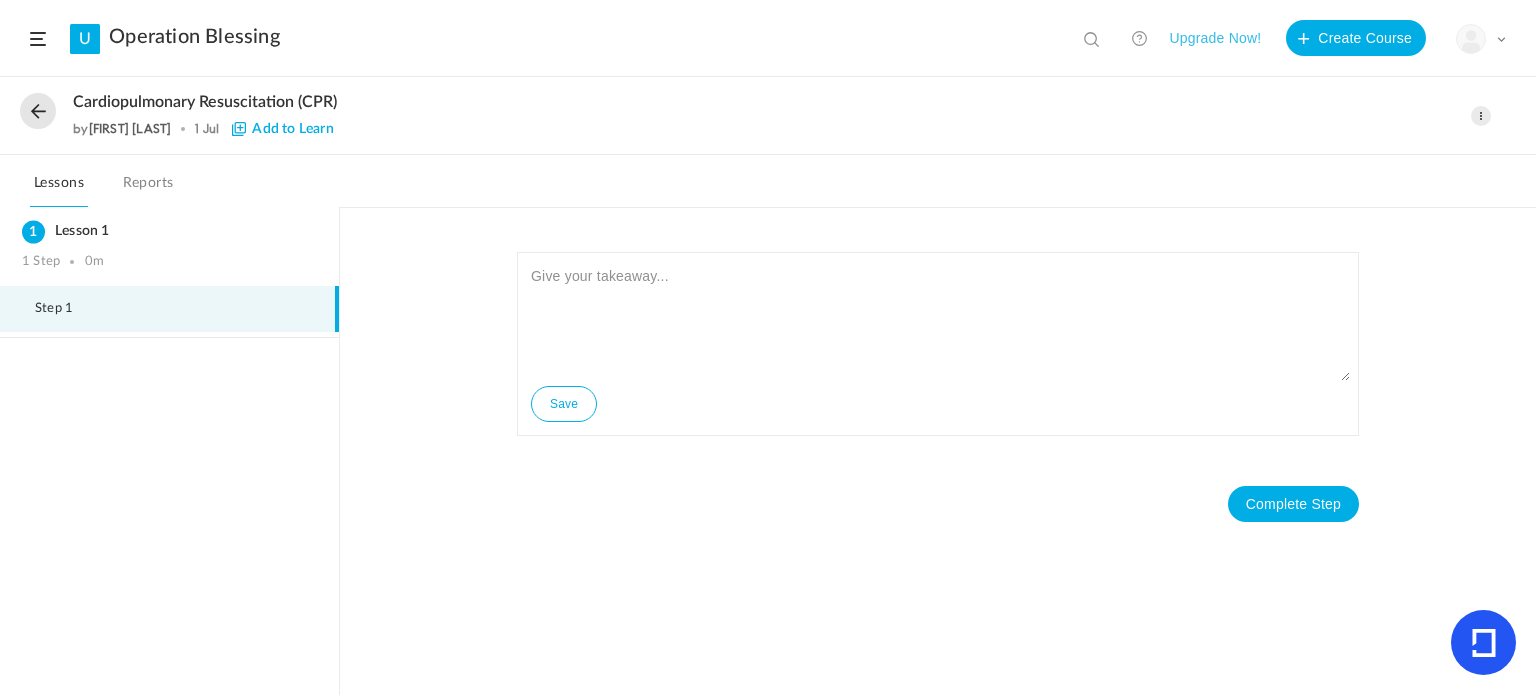click on "Add to Learn" at bounding box center [282, 129] 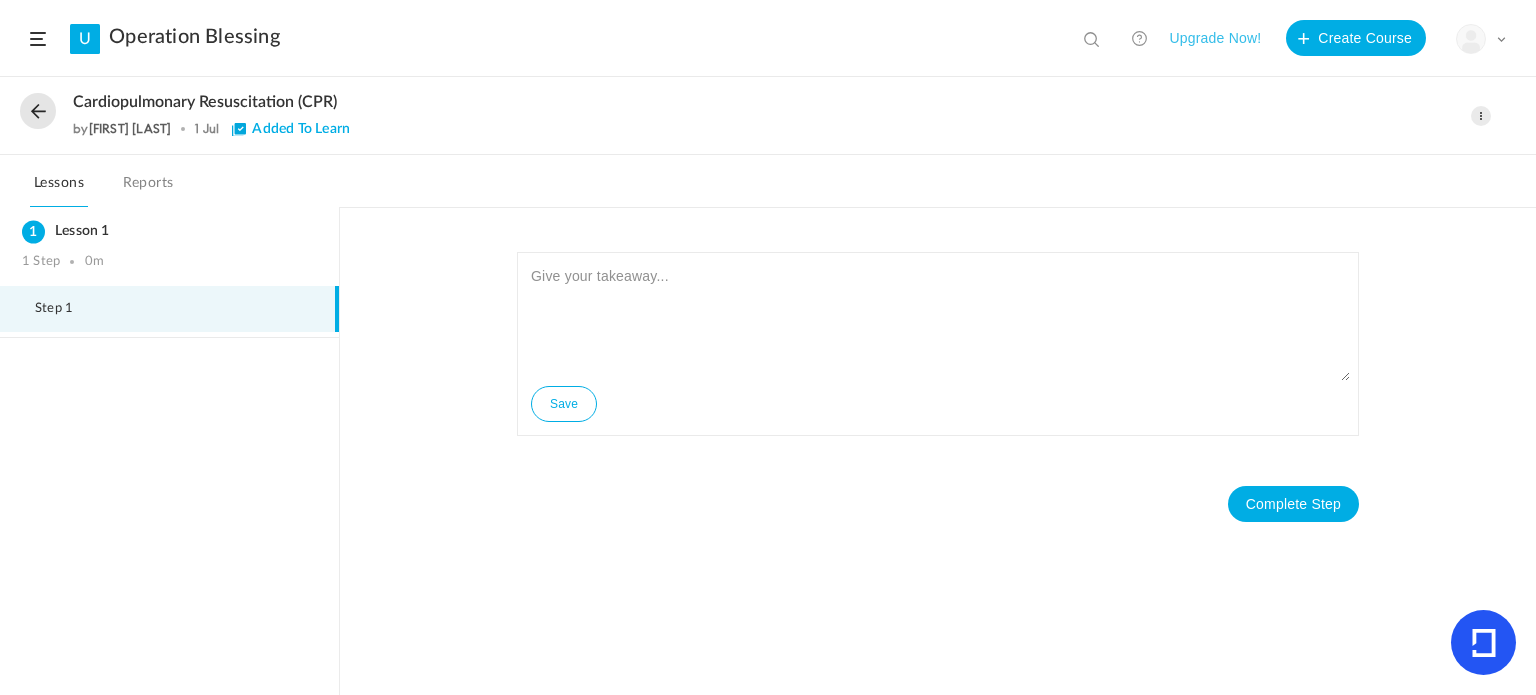 click on "Reports" at bounding box center (148, 189) 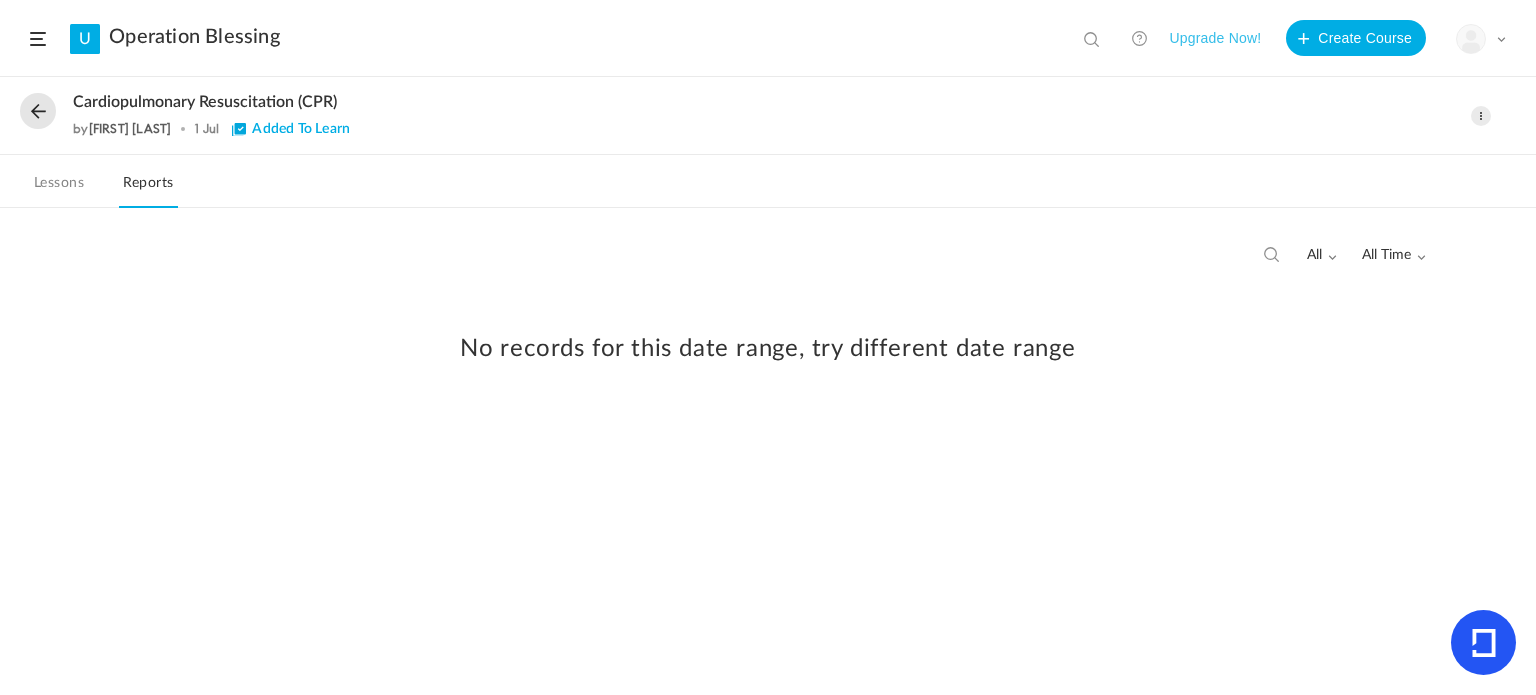 click on "Lessons" at bounding box center [59, 189] 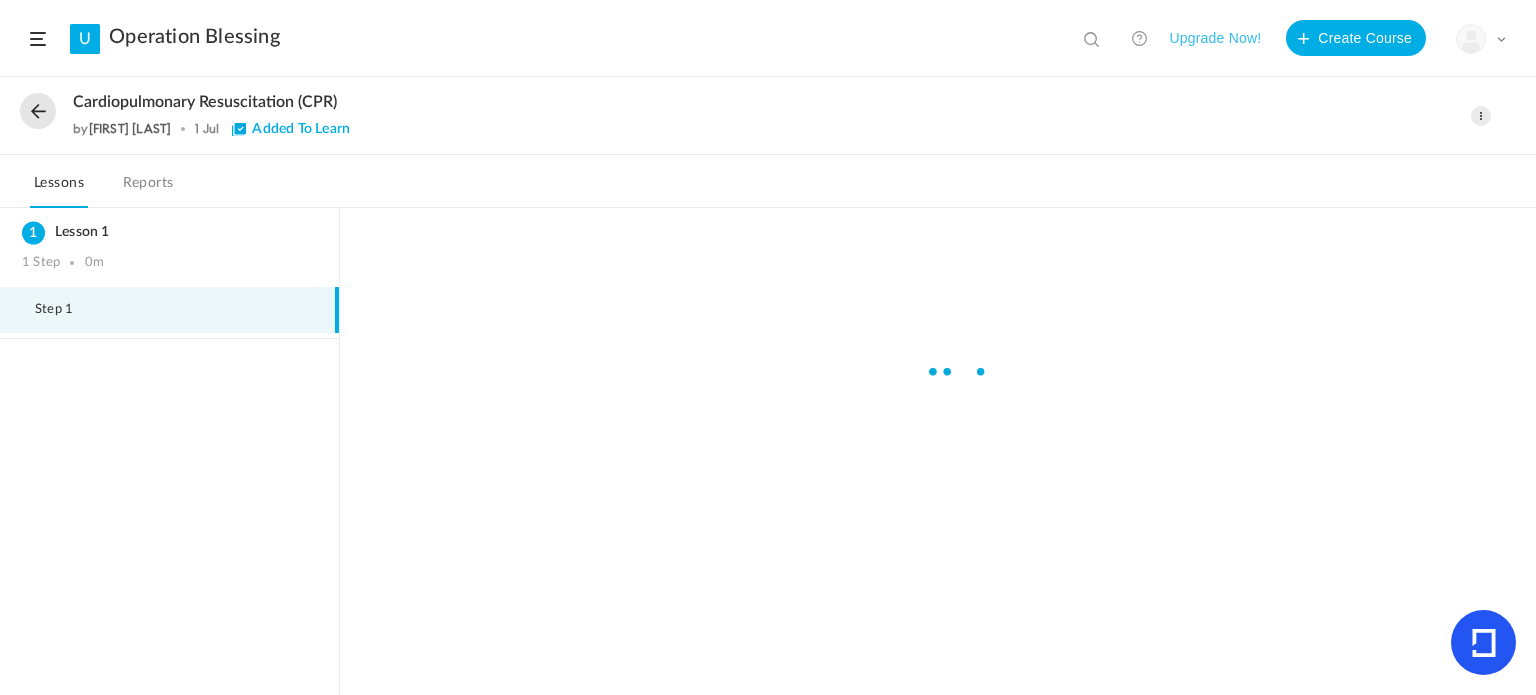 click at bounding box center [38, 111] 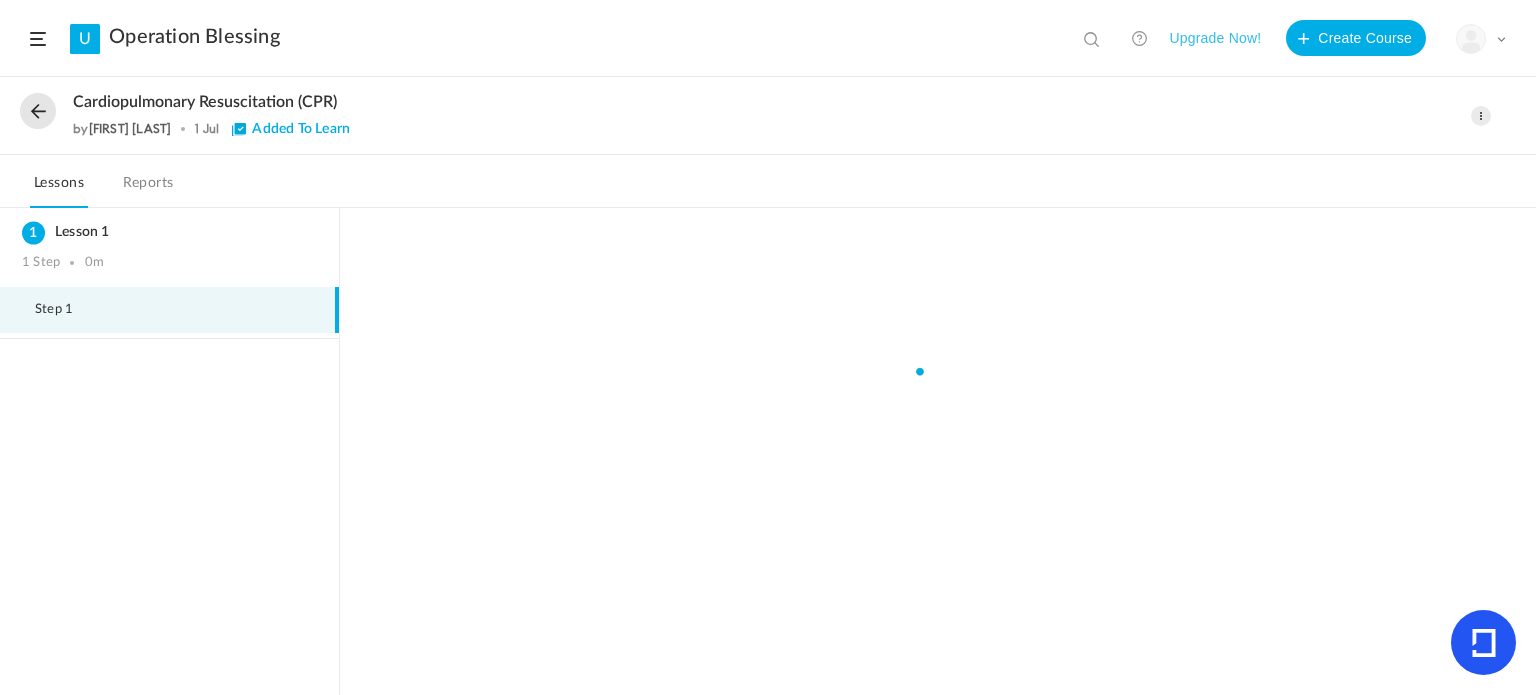 click at bounding box center [38, 111] 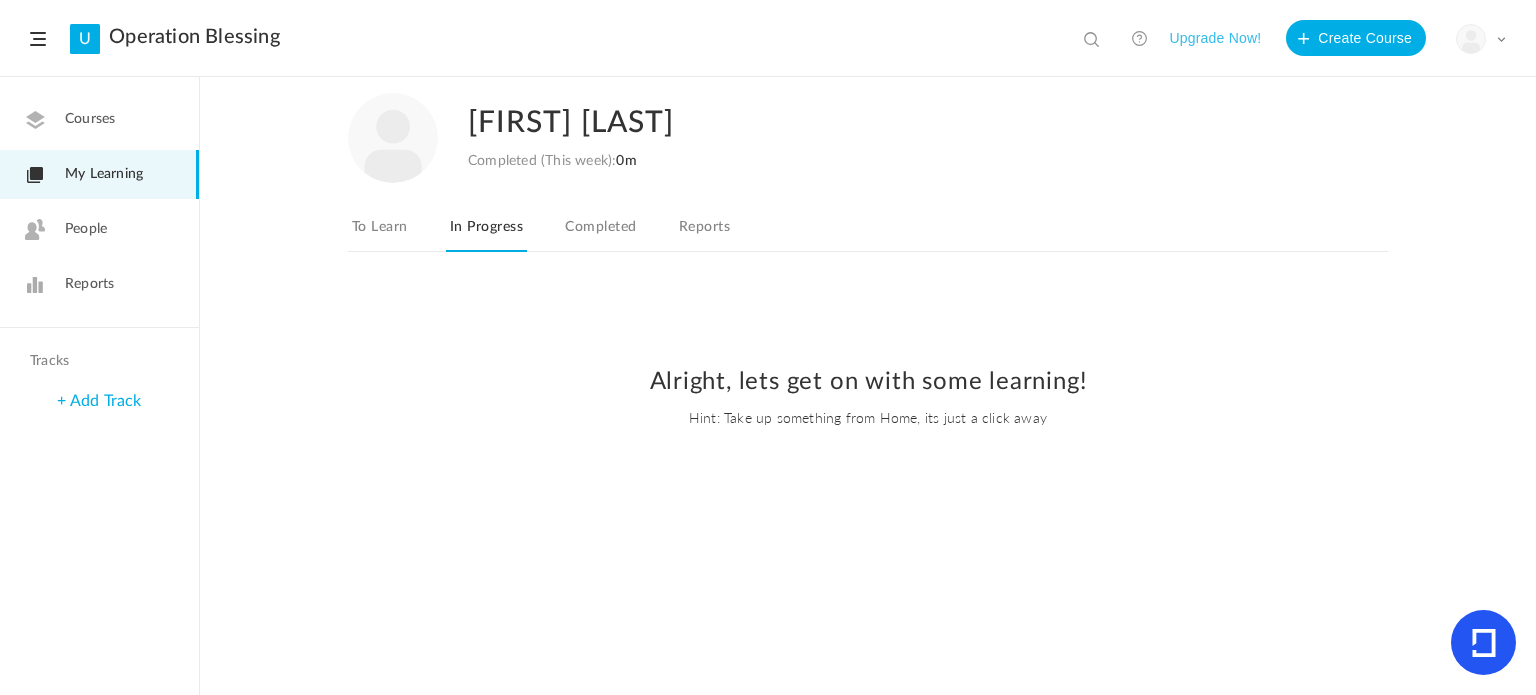 click on "People" at bounding box center [86, 229] 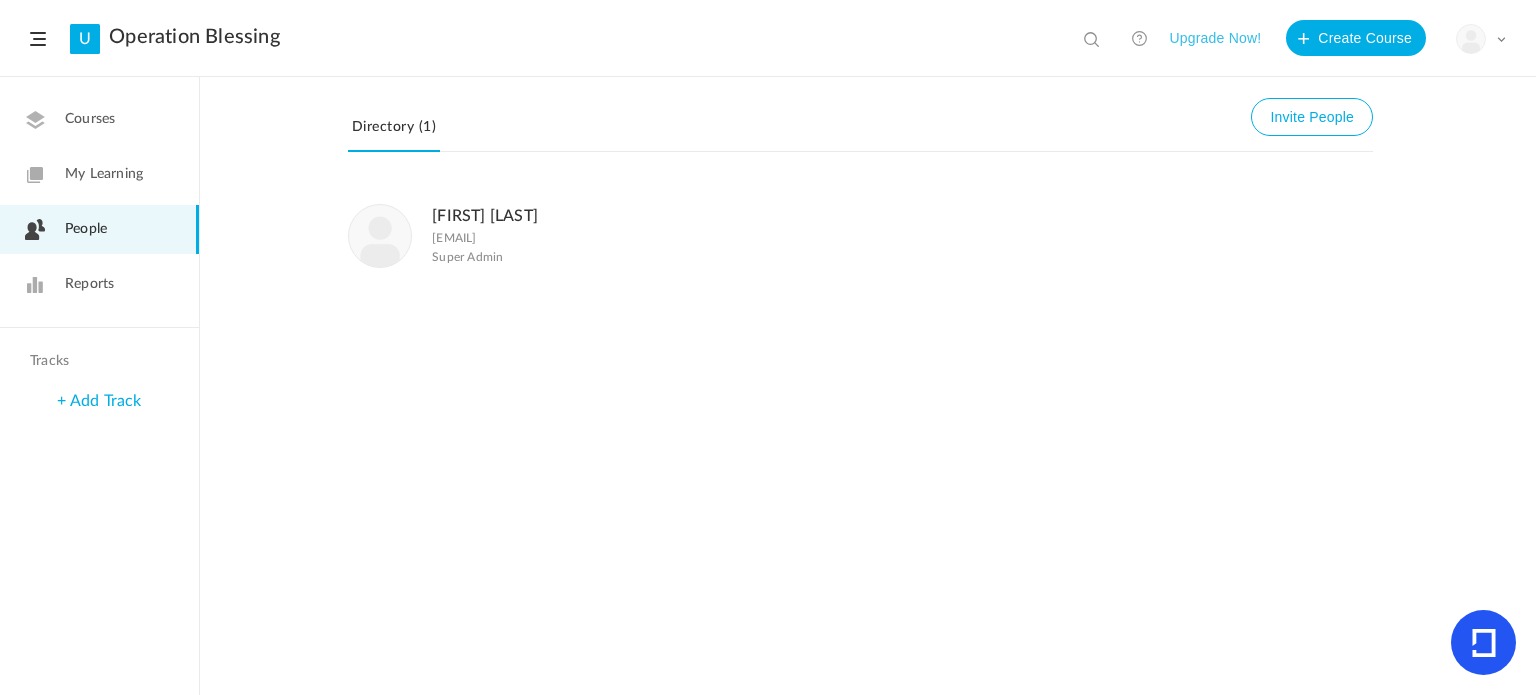 click on "Reports" at bounding box center (89, 284) 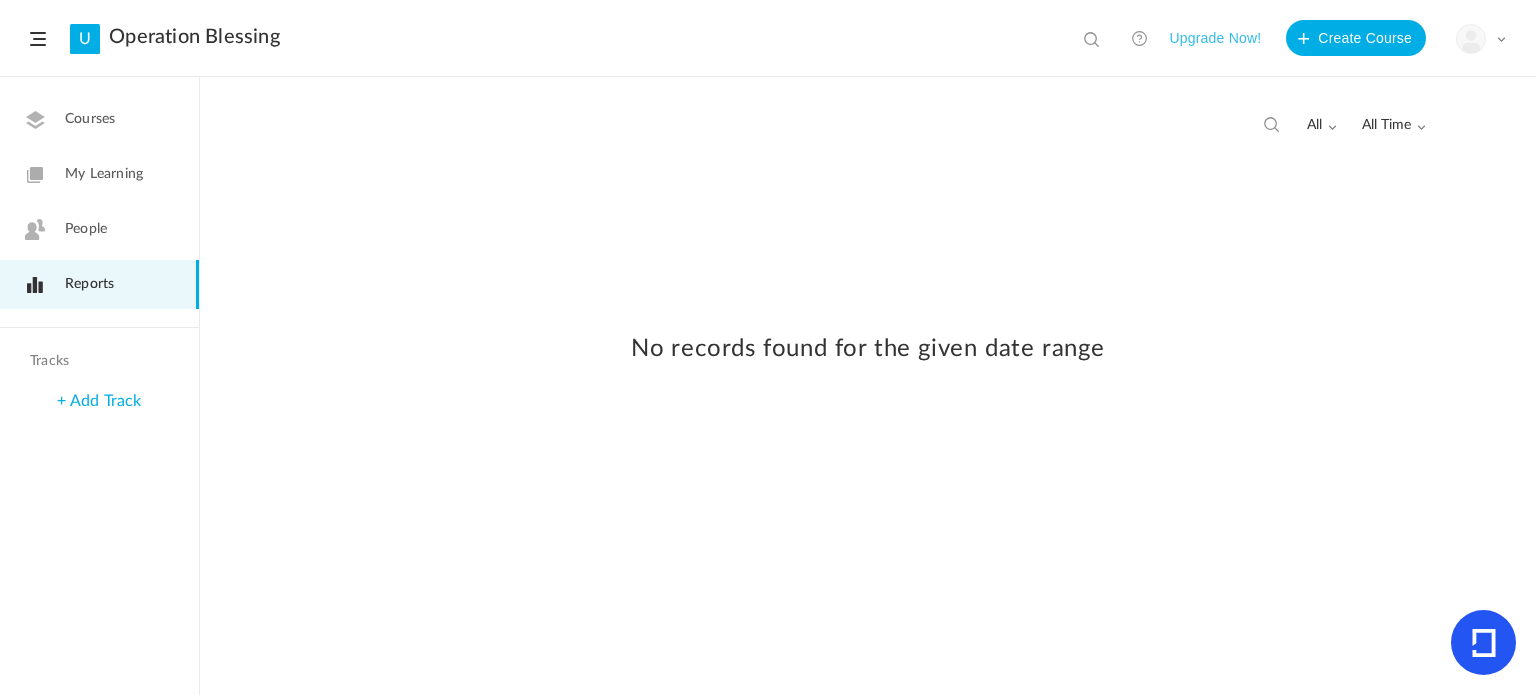 click on "People" at bounding box center [86, 229] 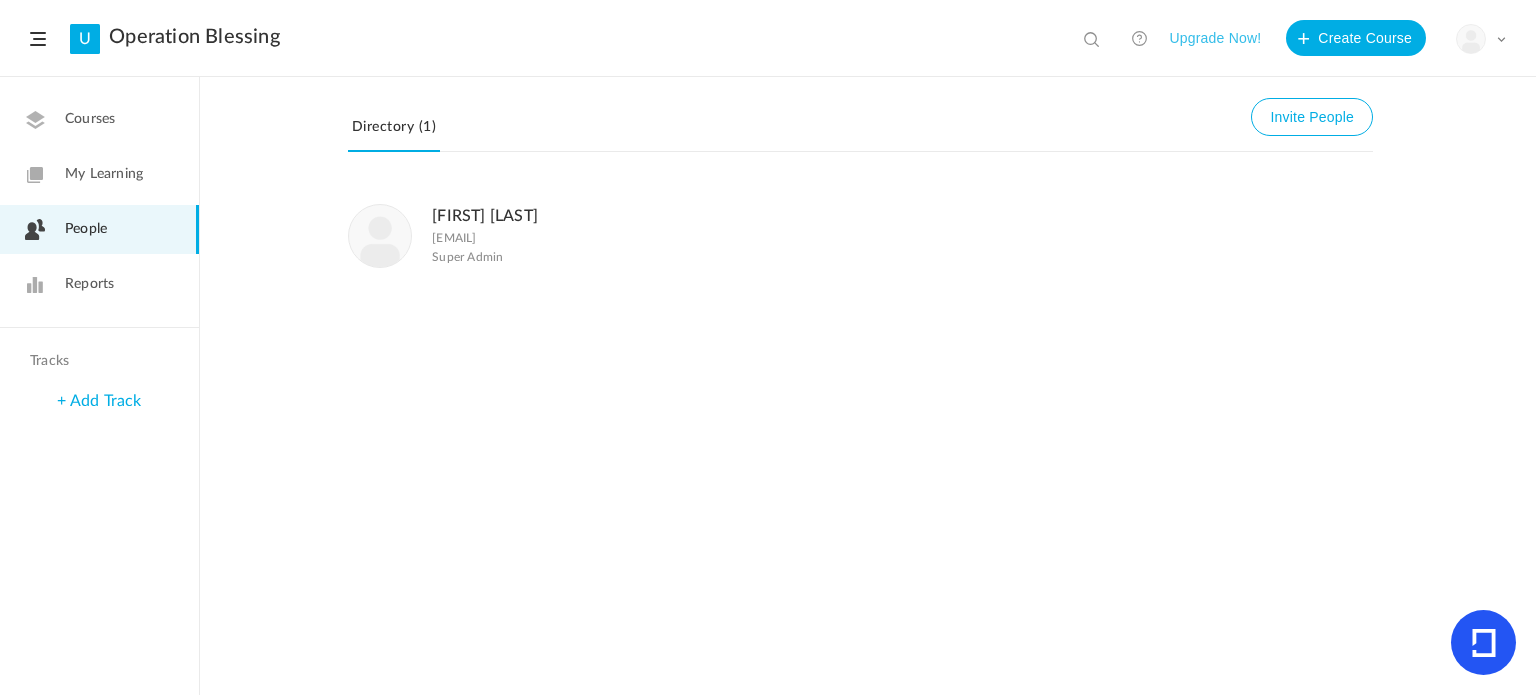 click at bounding box center (380, 236) 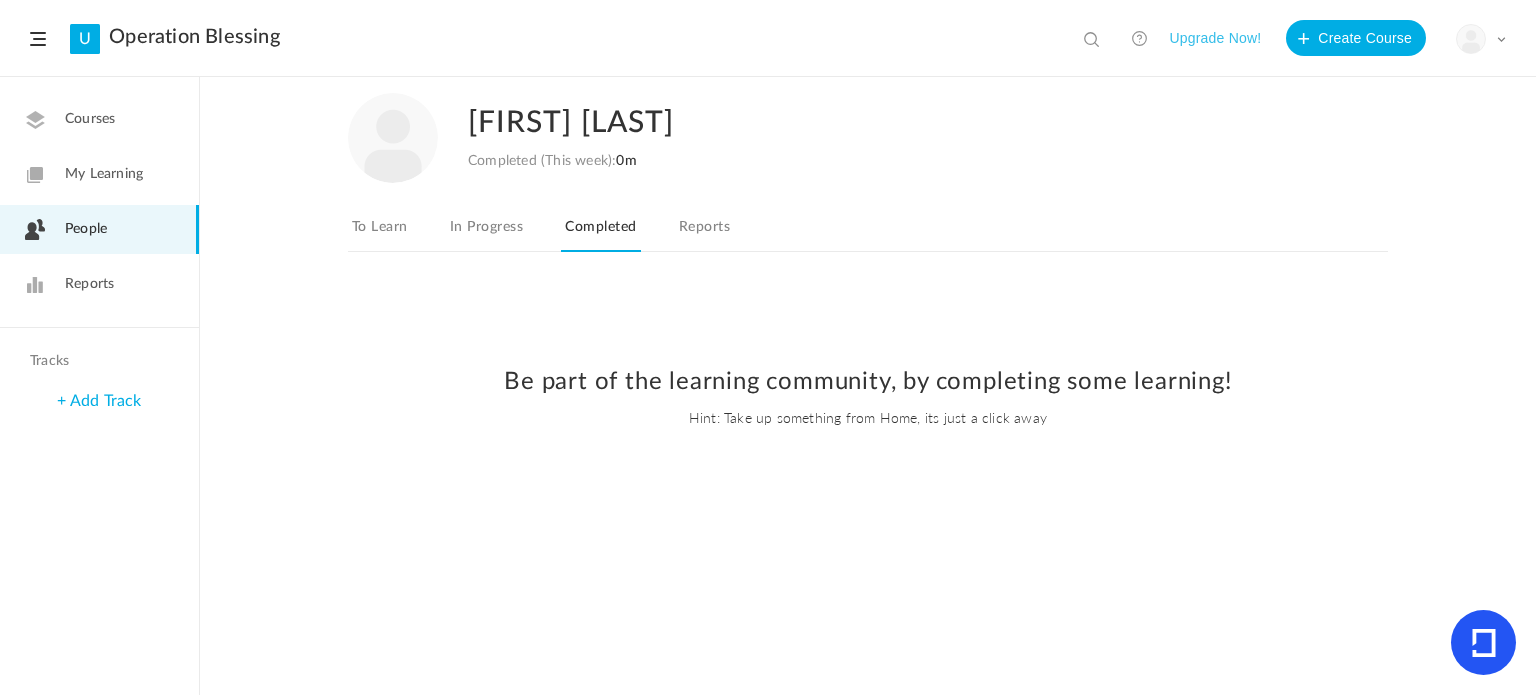 click on "In Progress" at bounding box center [486, 233] 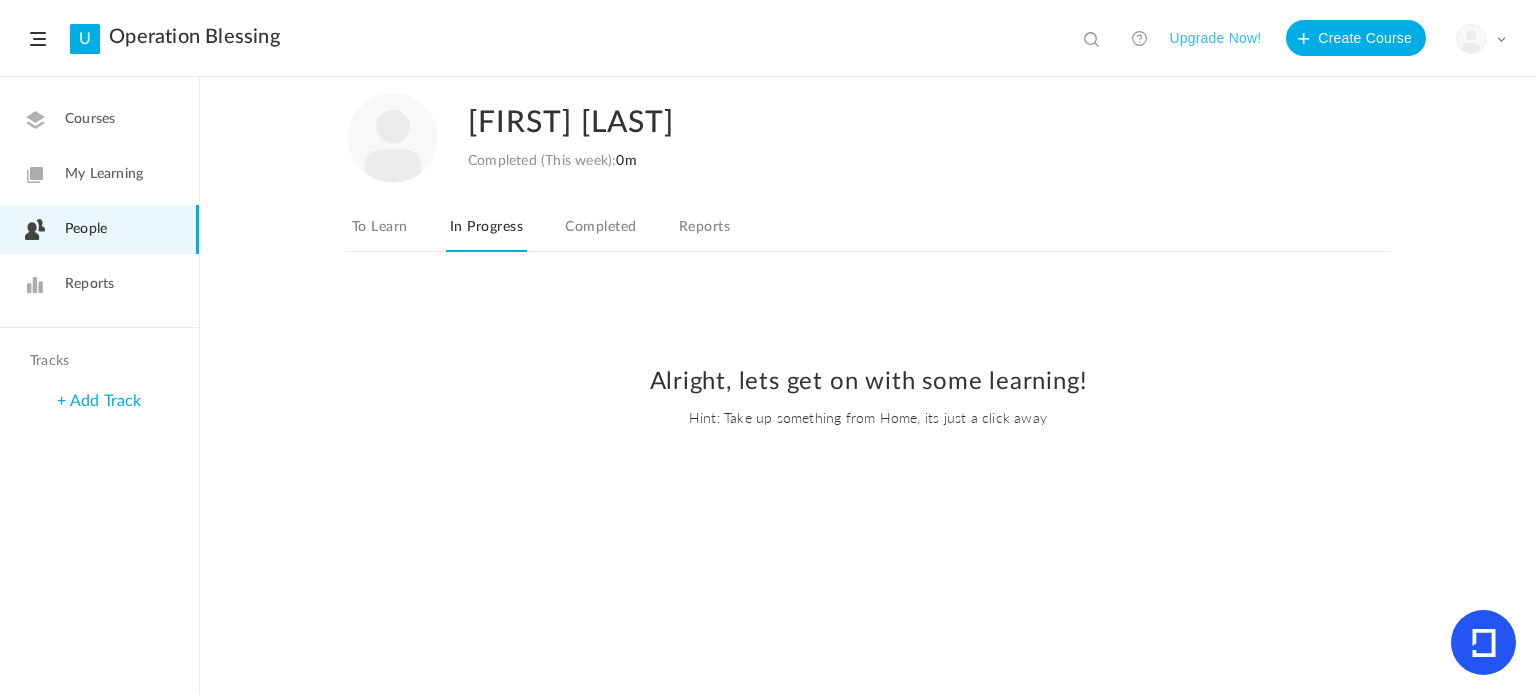 click on "To Learn" at bounding box center [380, 233] 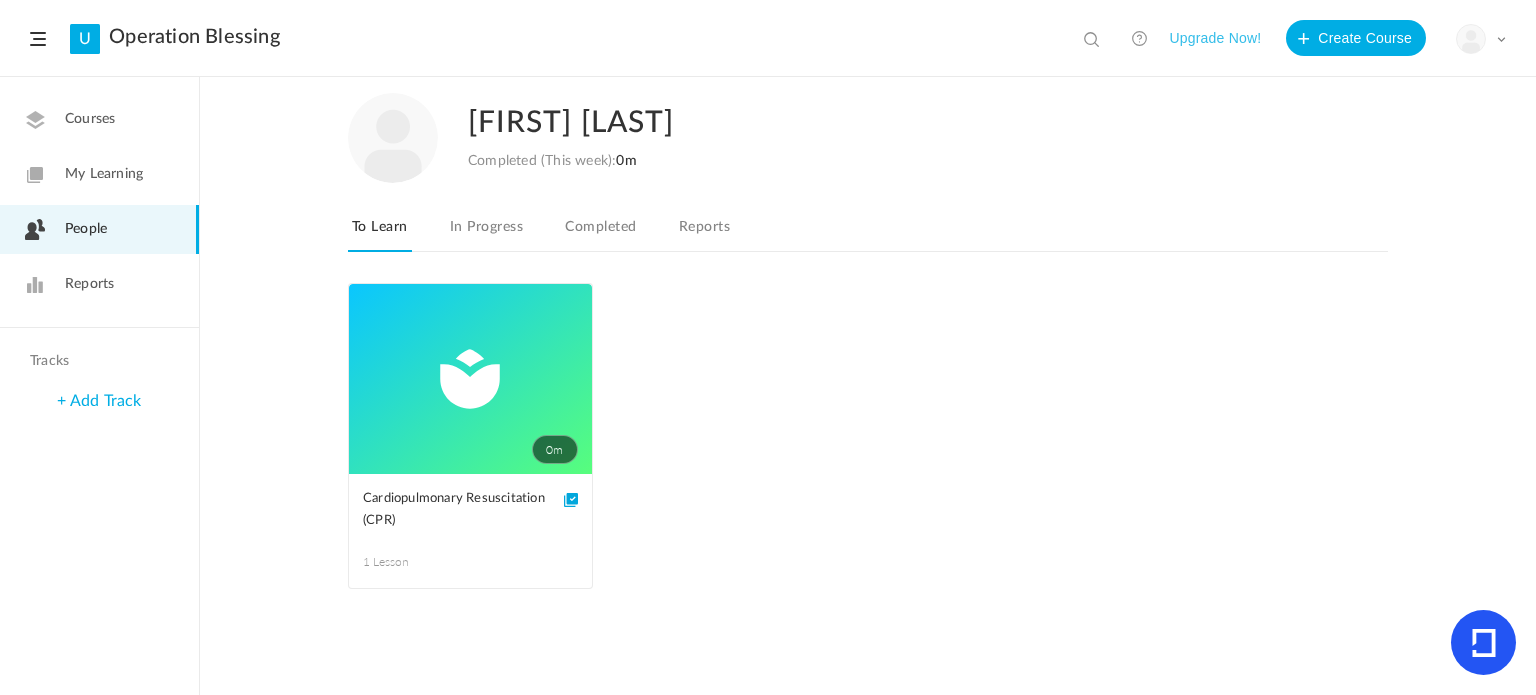 click on "0m" at bounding box center (470, 379) 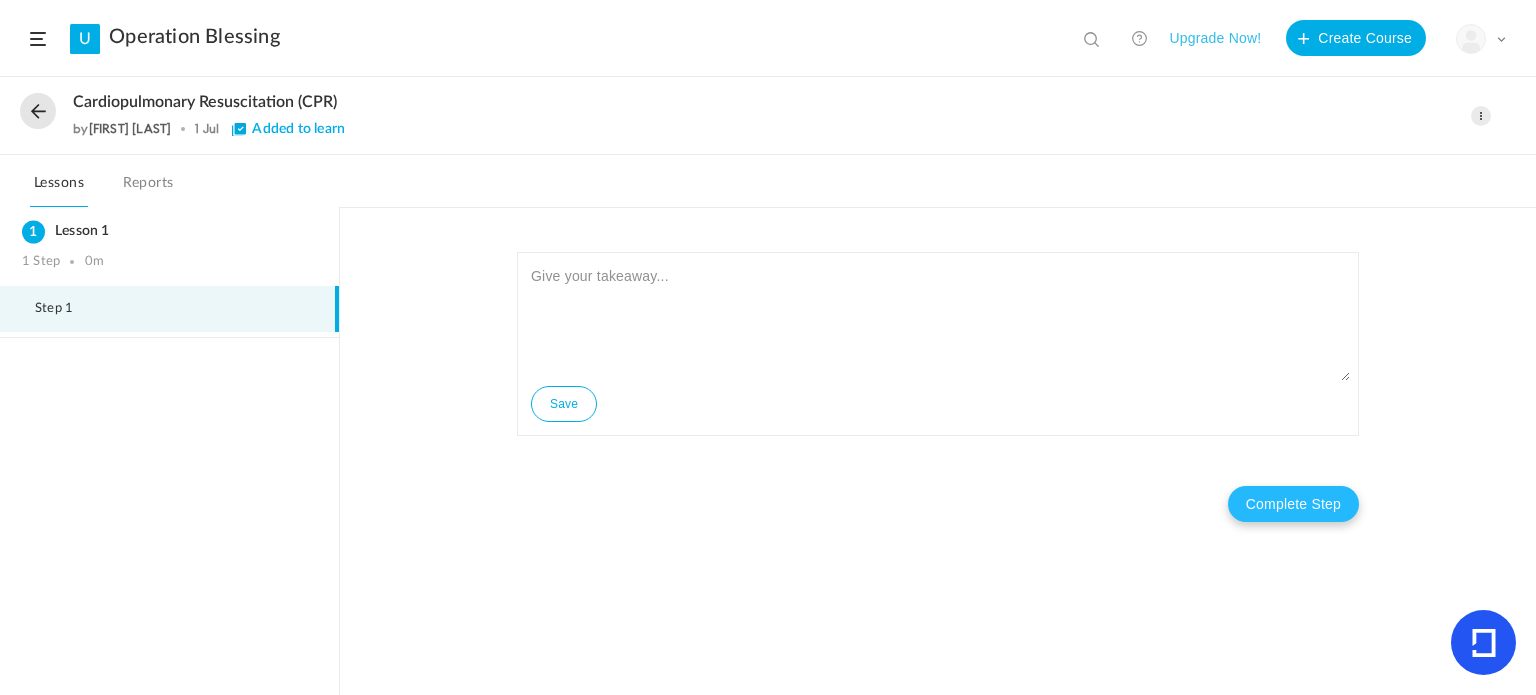 click on "Complete Step" at bounding box center [1293, 504] 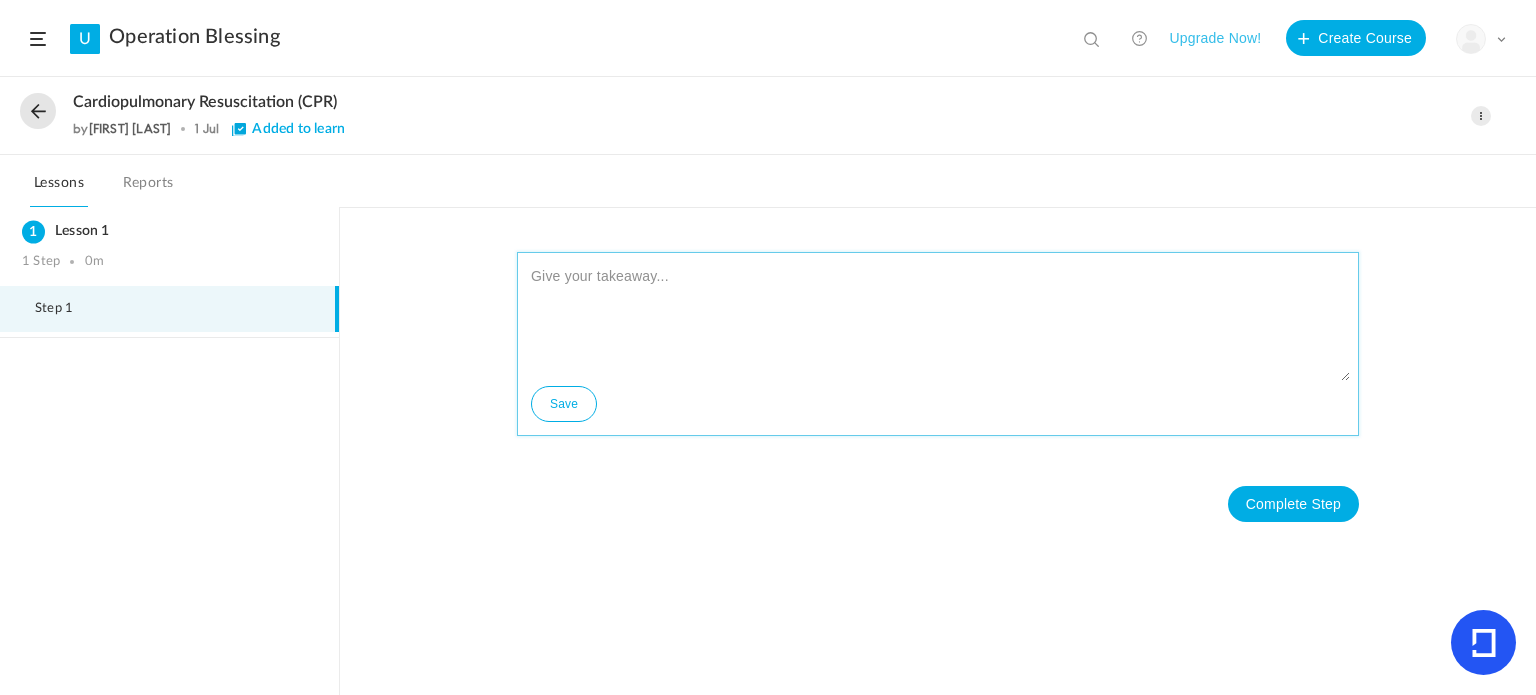 click at bounding box center (938, 321) 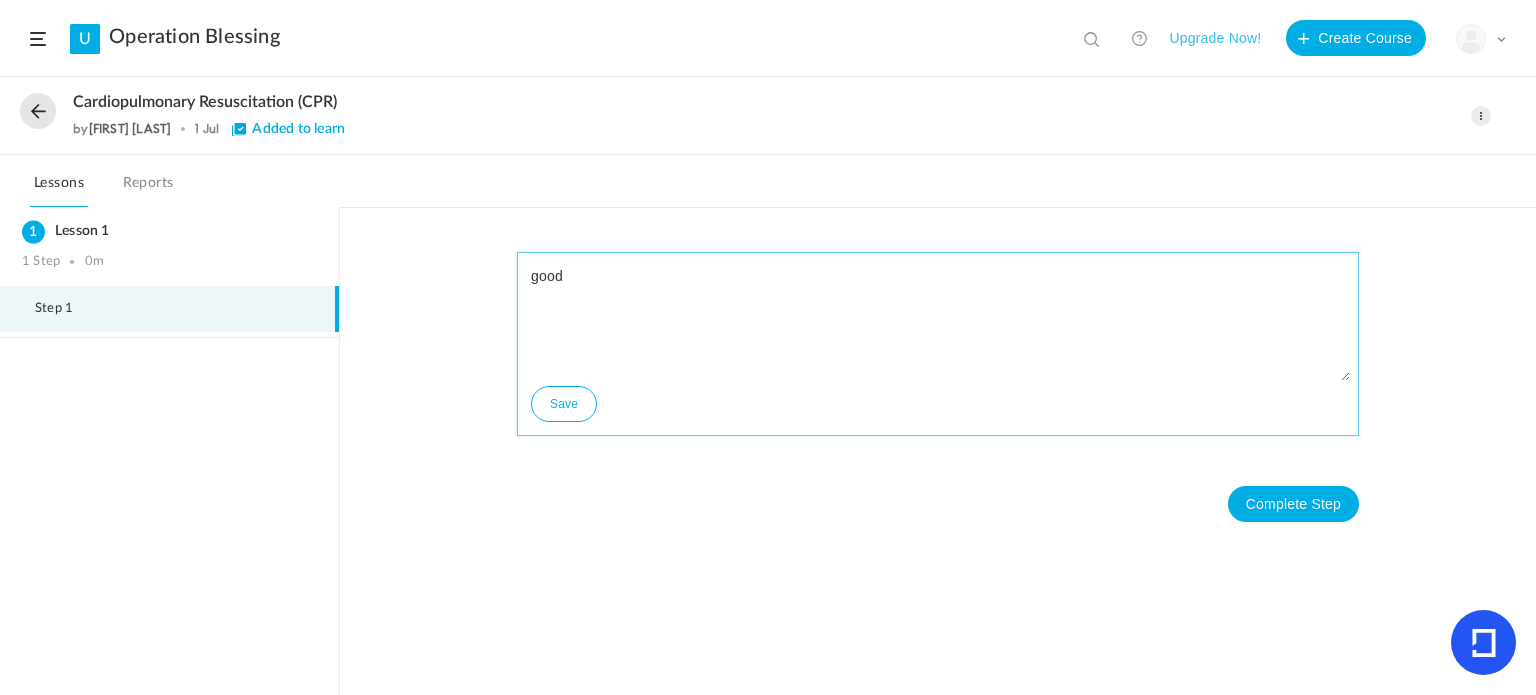 type on "good" 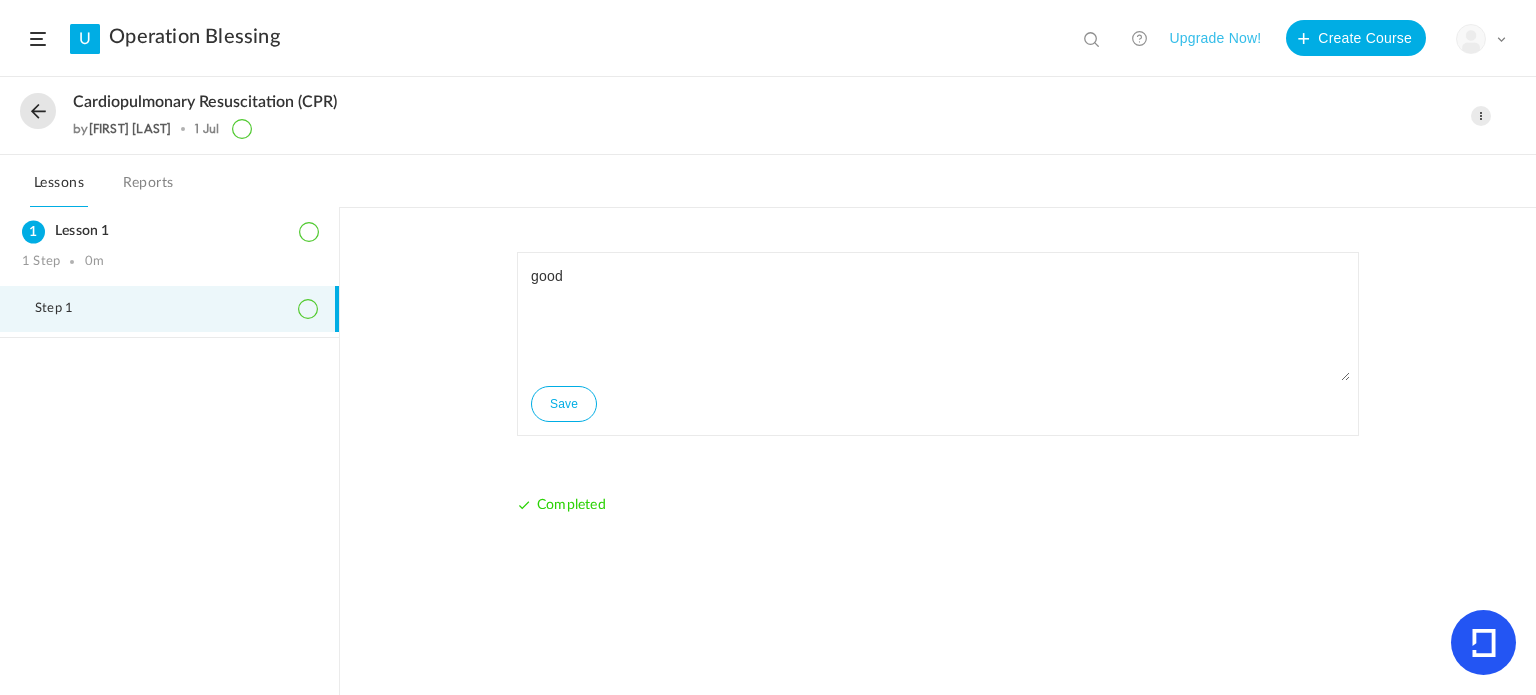 click at bounding box center [38, 111] 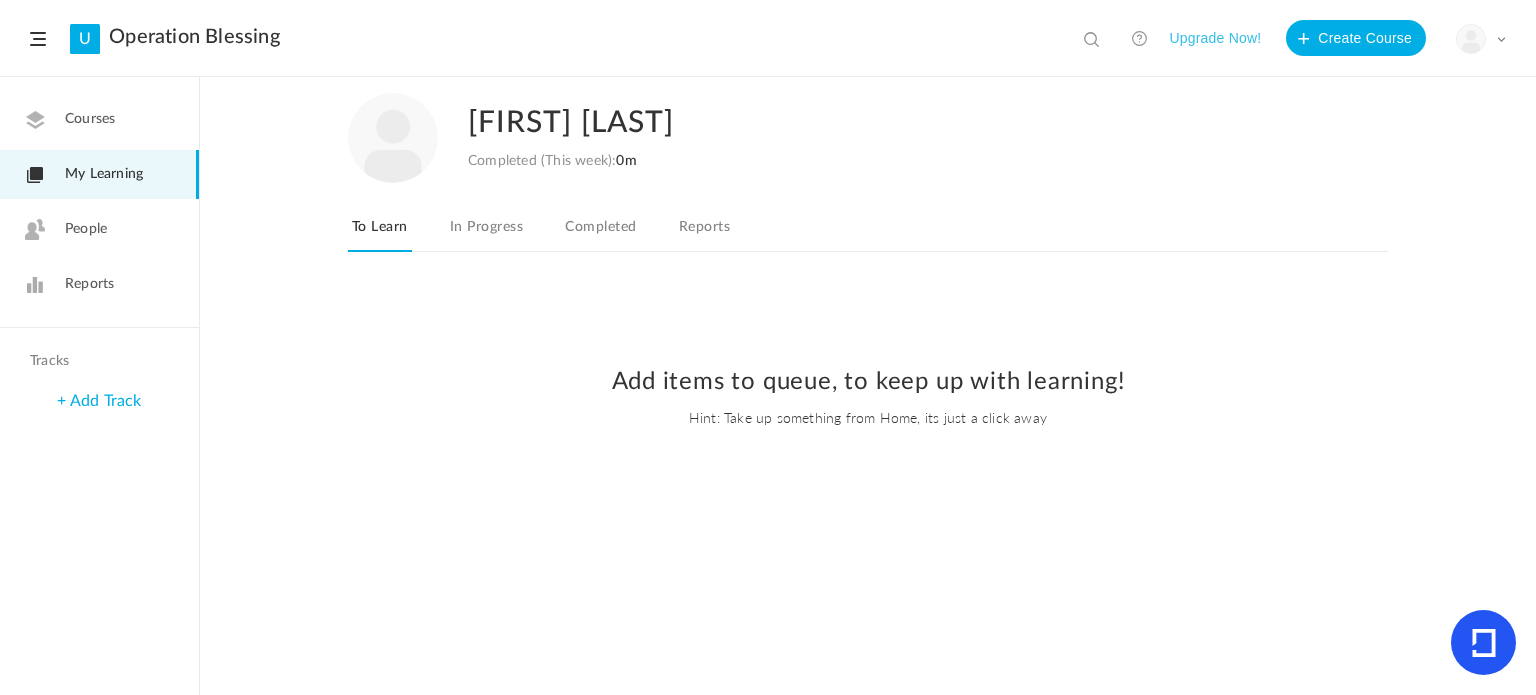 click on "People" at bounding box center [86, 229] 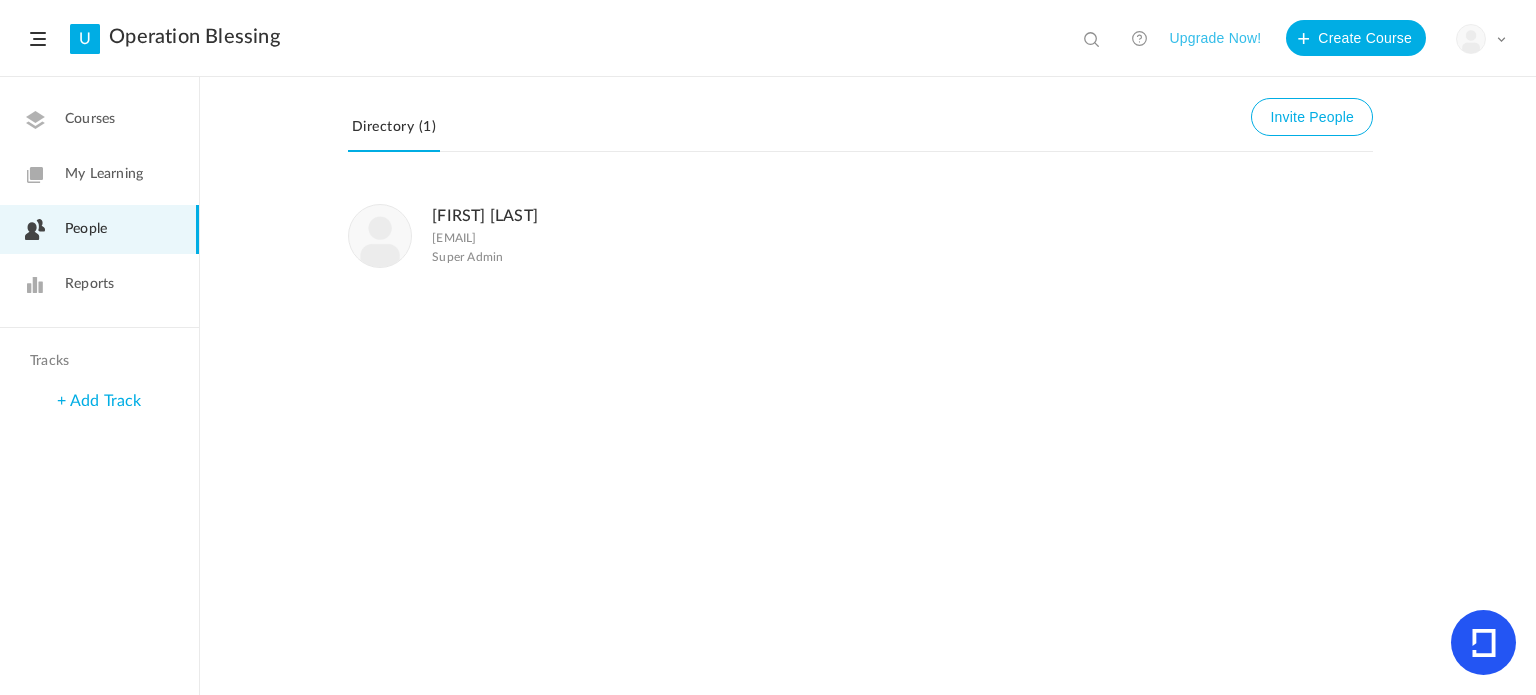 click on "[EMAIL]" at bounding box center [485, 238] 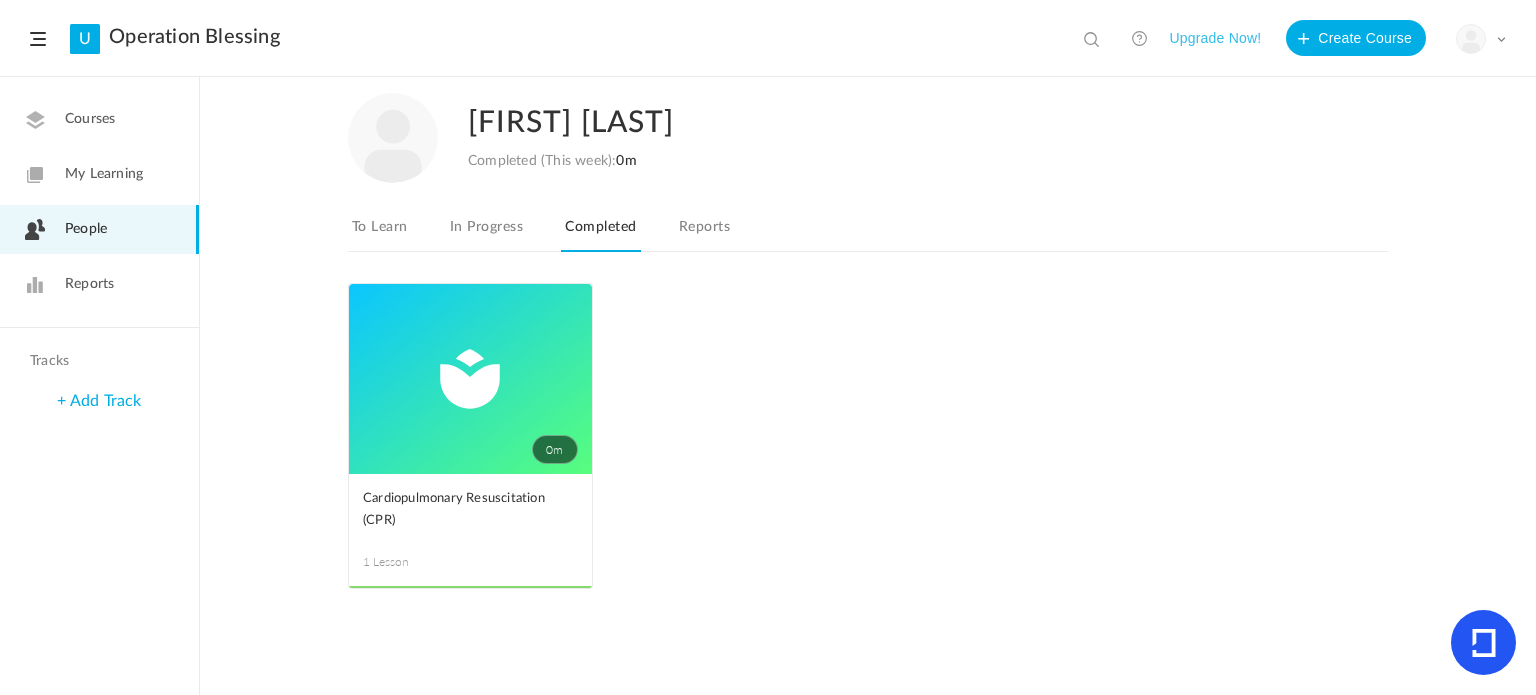 click on "To Learn" at bounding box center [380, 233] 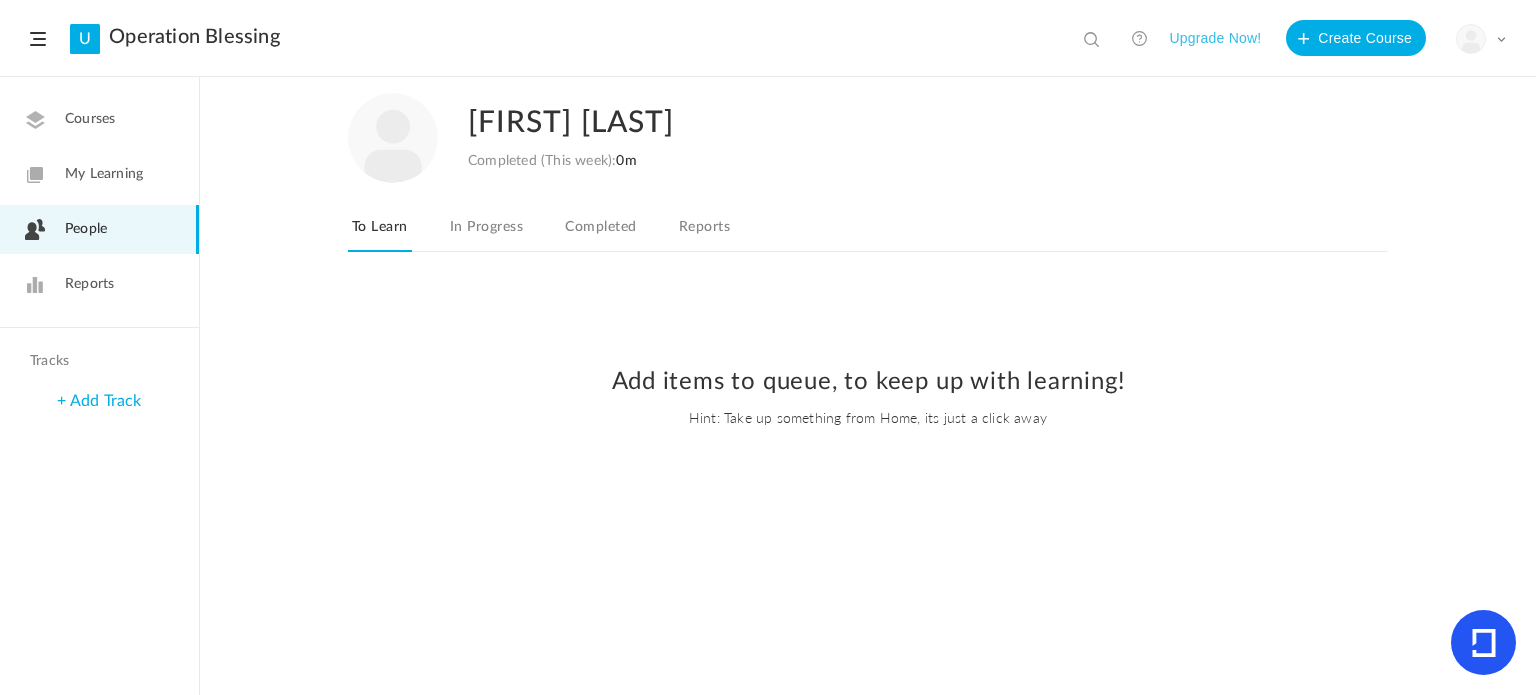 click on "In Progress" at bounding box center [486, 233] 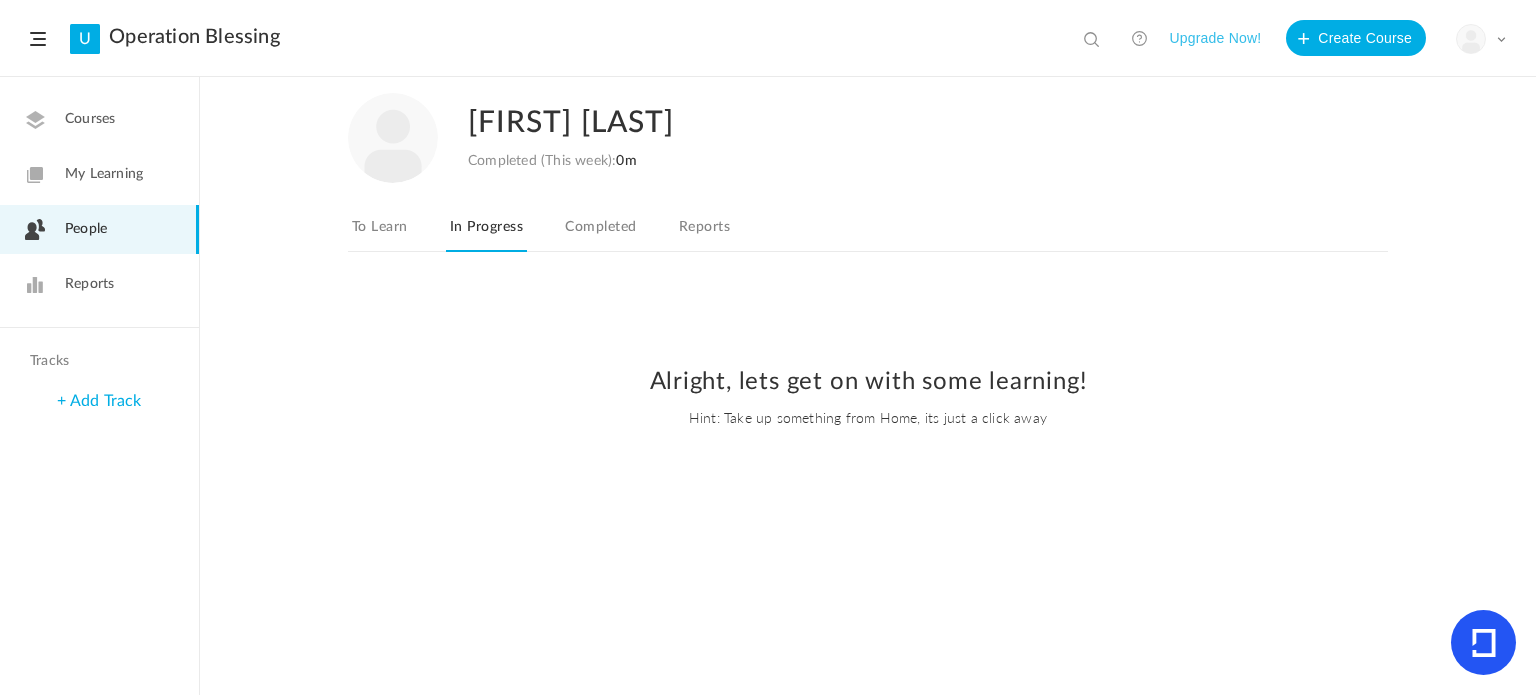 click on "Completed" at bounding box center (600, 233) 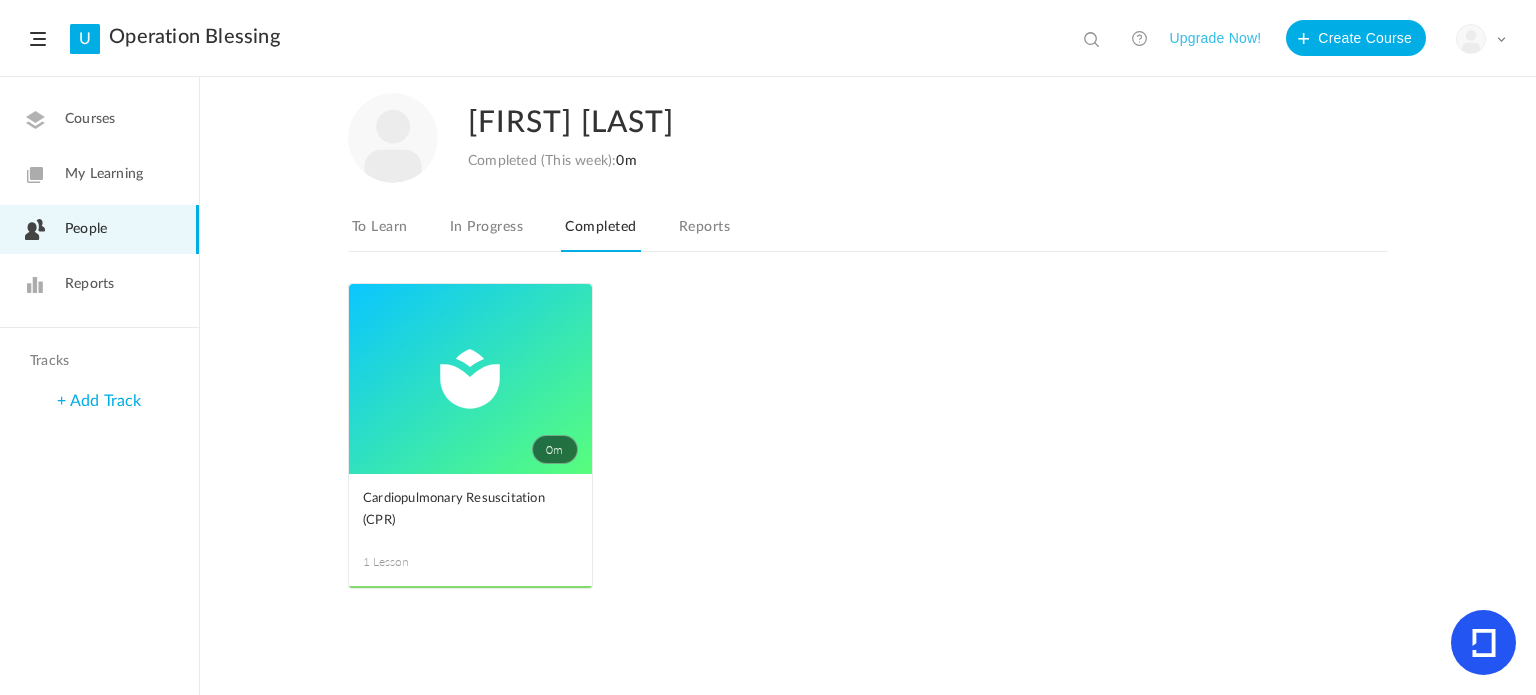 click on "Reports" at bounding box center [89, 284] 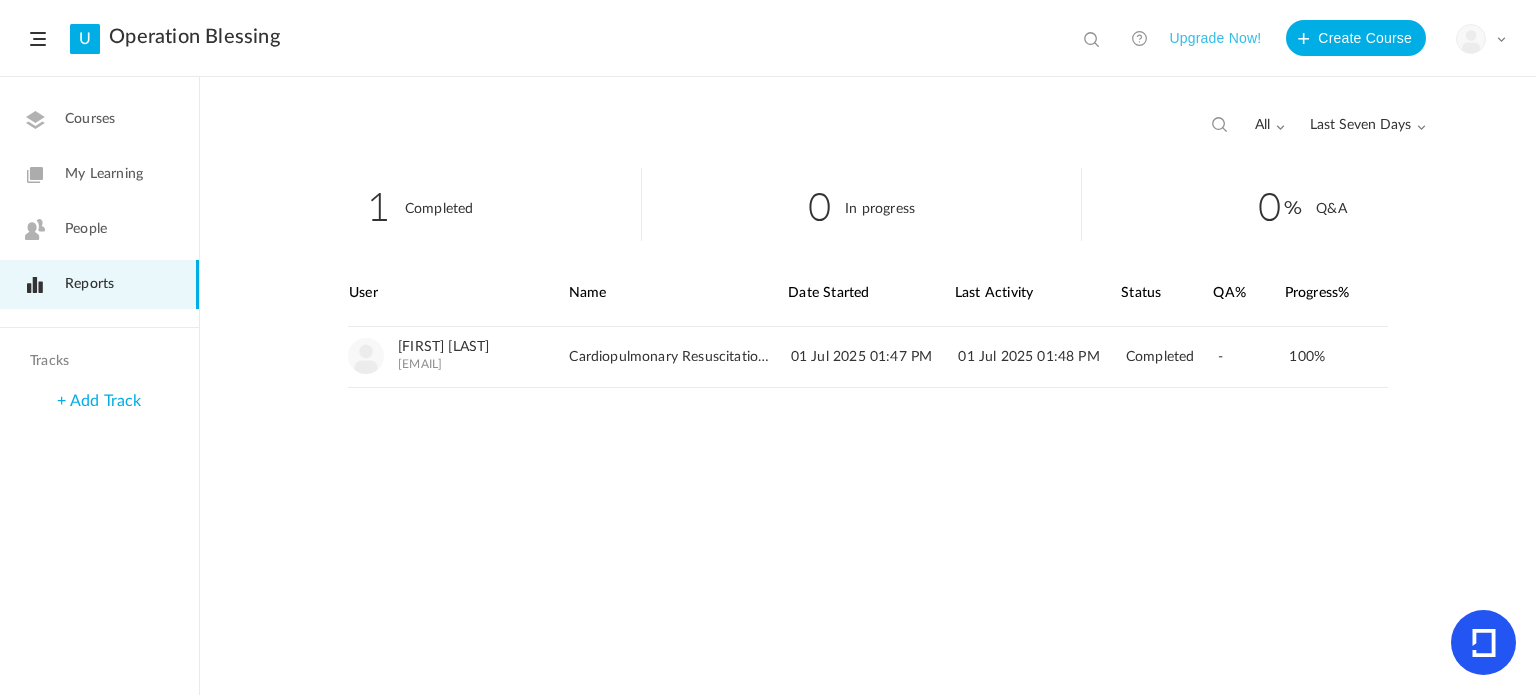 click at bounding box center [1501, 39] 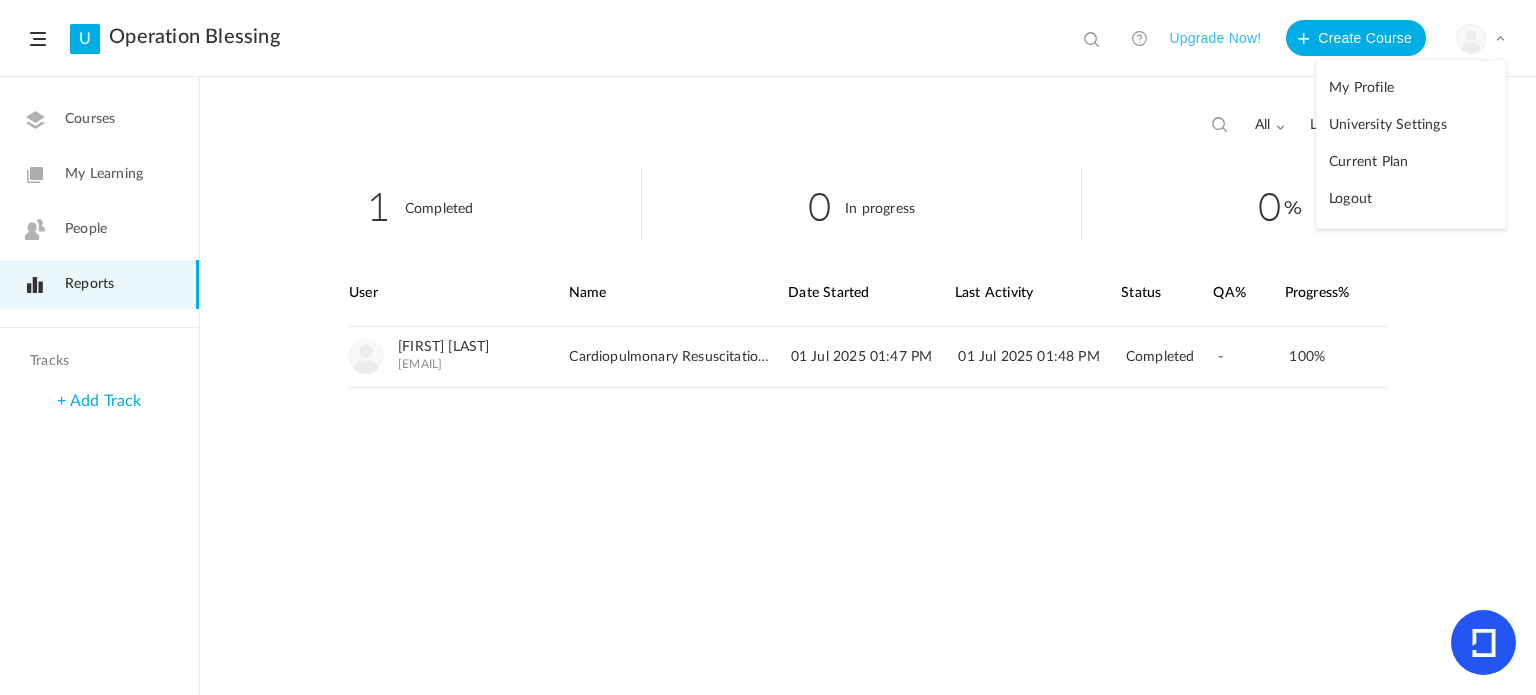 click on "People" at bounding box center [86, 229] 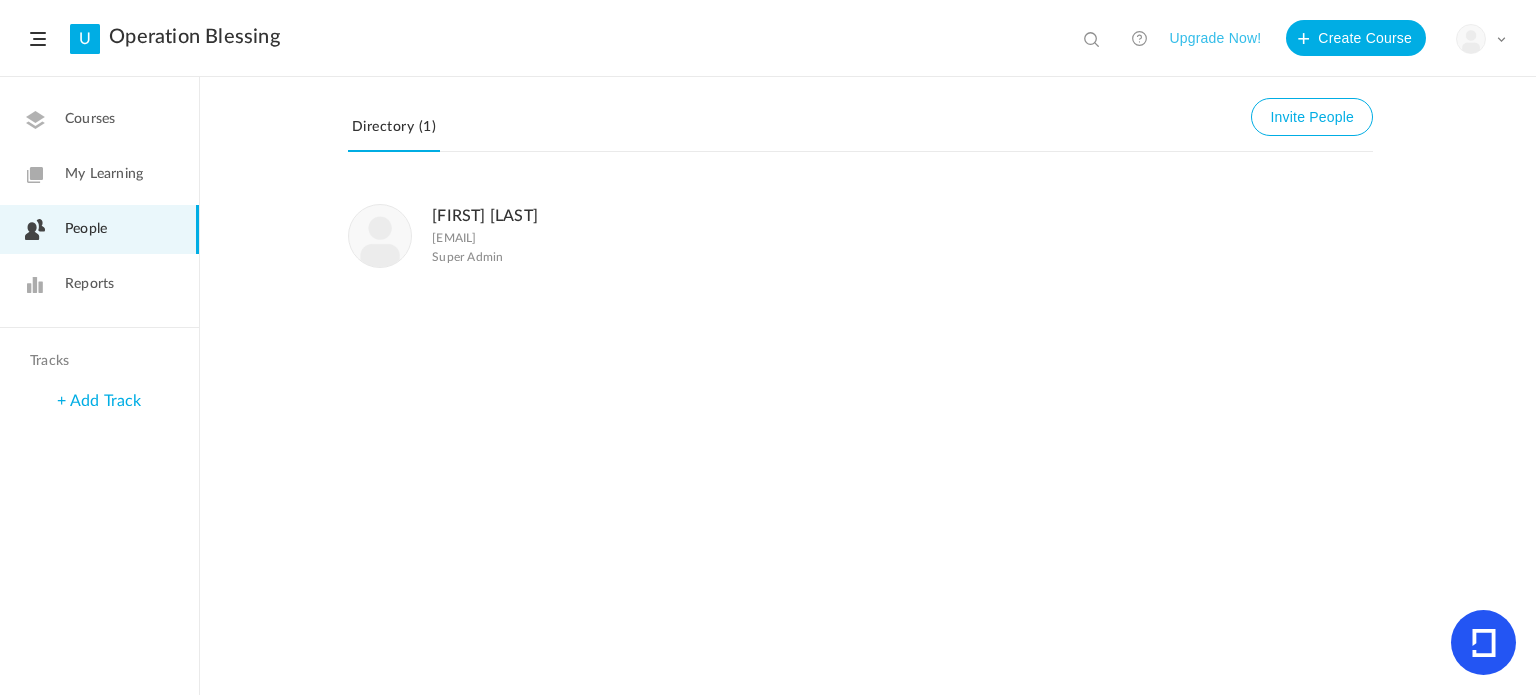 click on "Directory (1)" at bounding box center (394, 133) 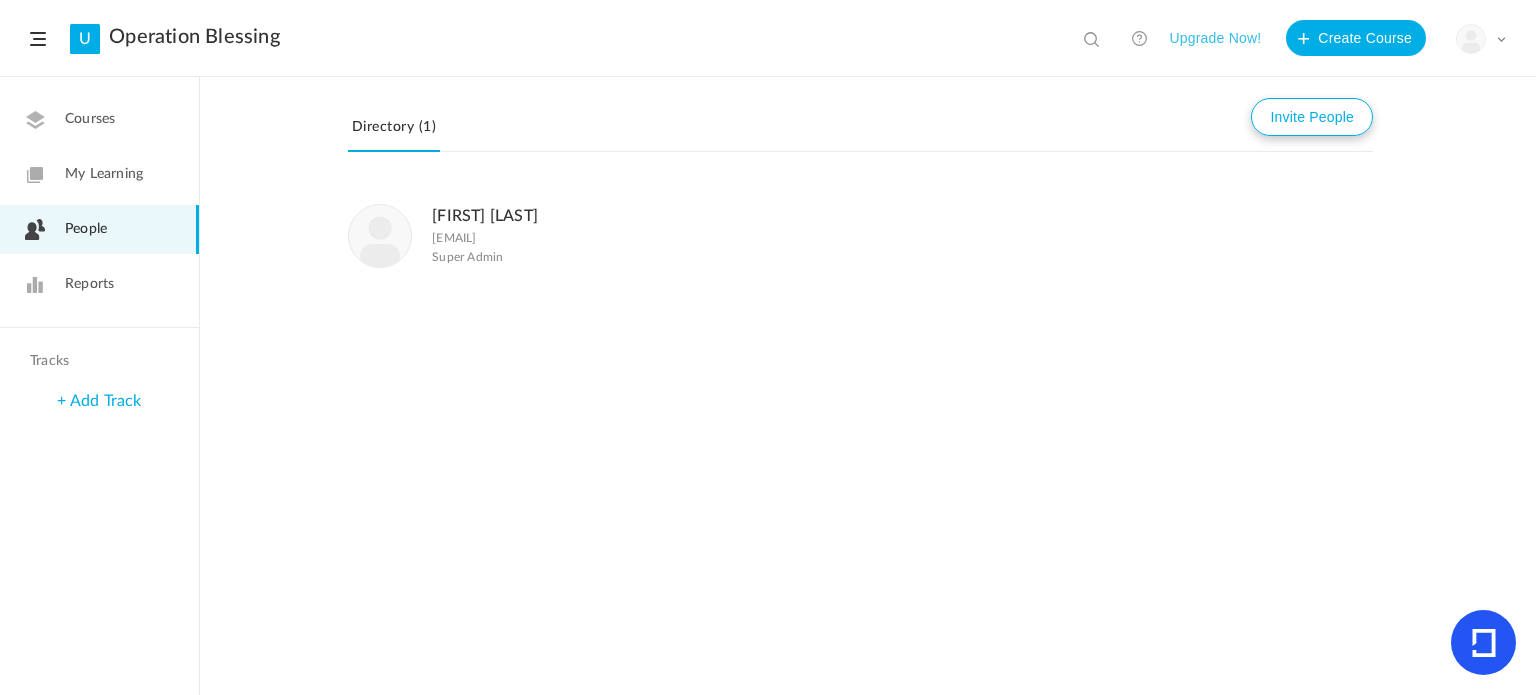 click on "Invite People" at bounding box center [1312, 117] 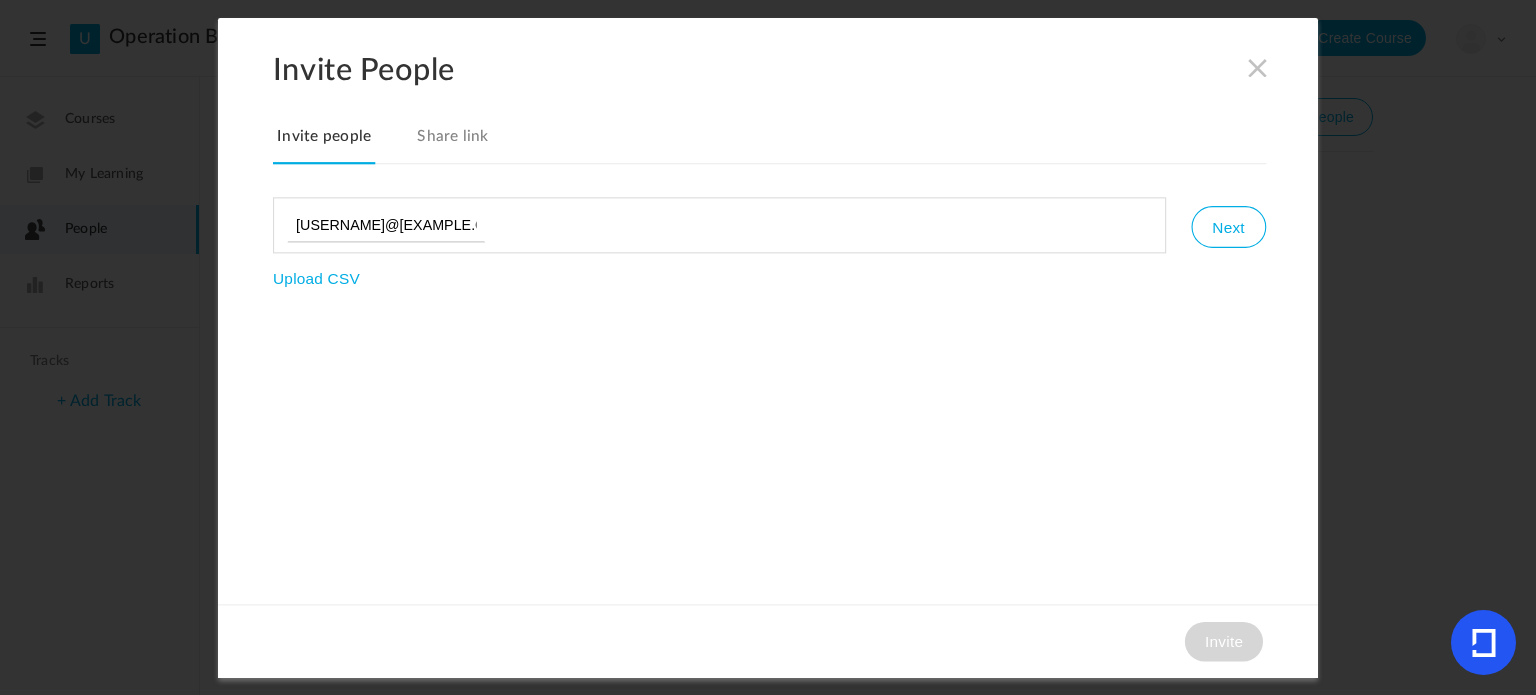 type on "[USERNAME]@[EXAMPLE.COM]" 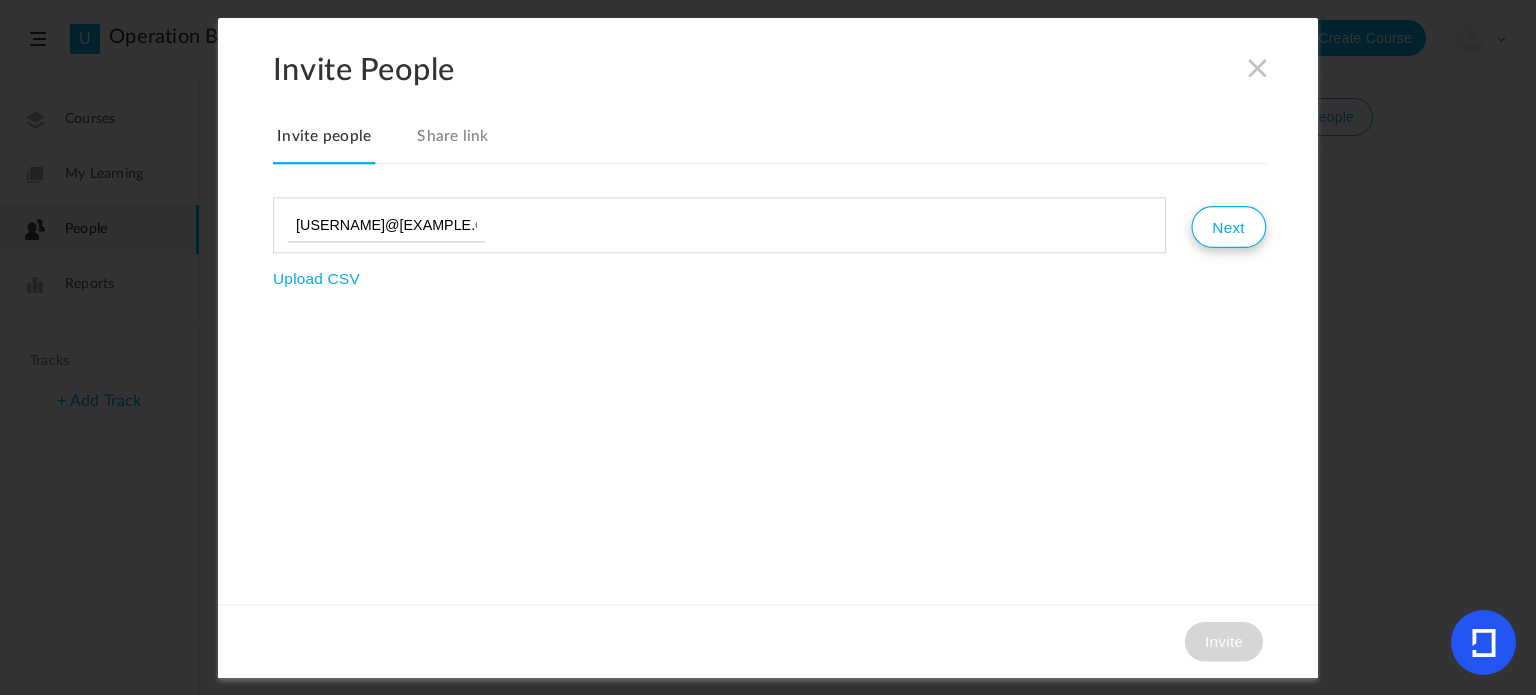 click on "Next" at bounding box center (1228, 227) 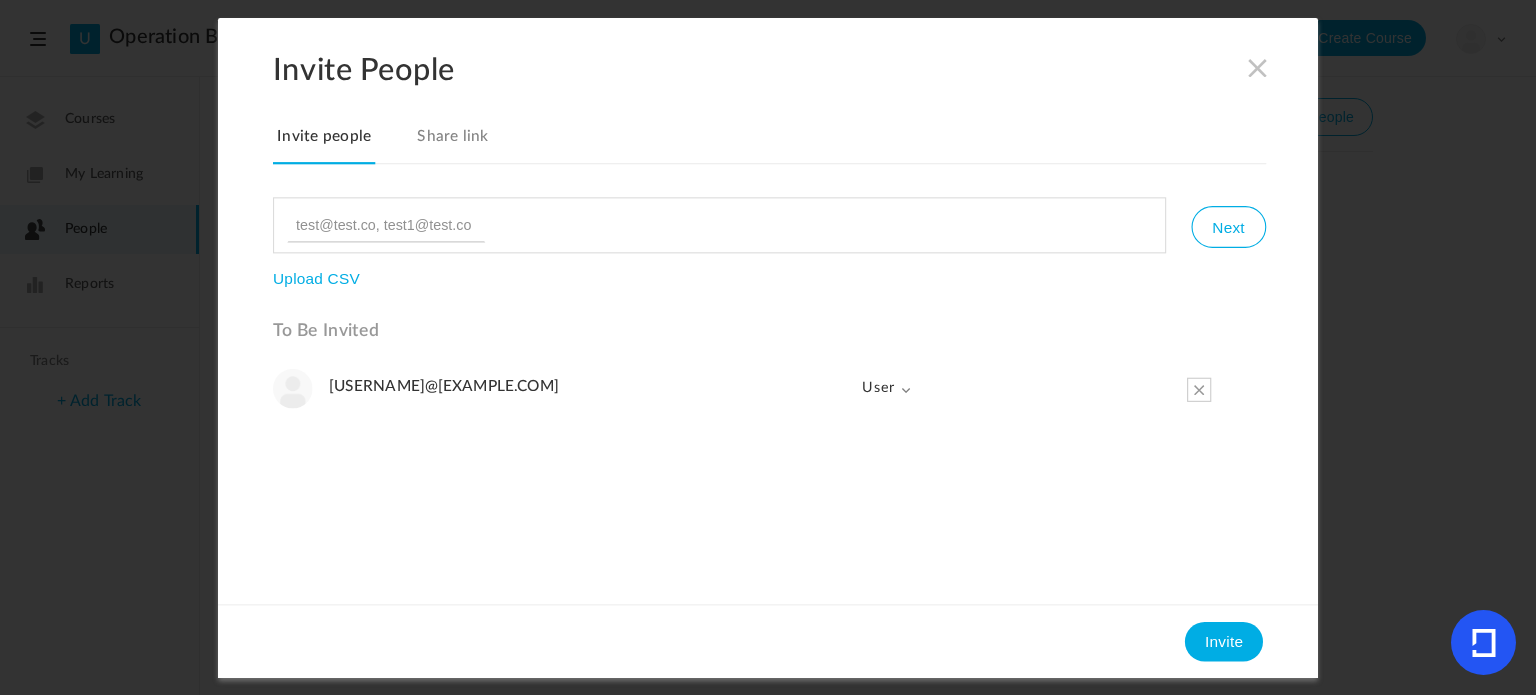 click at bounding box center (906, 389) 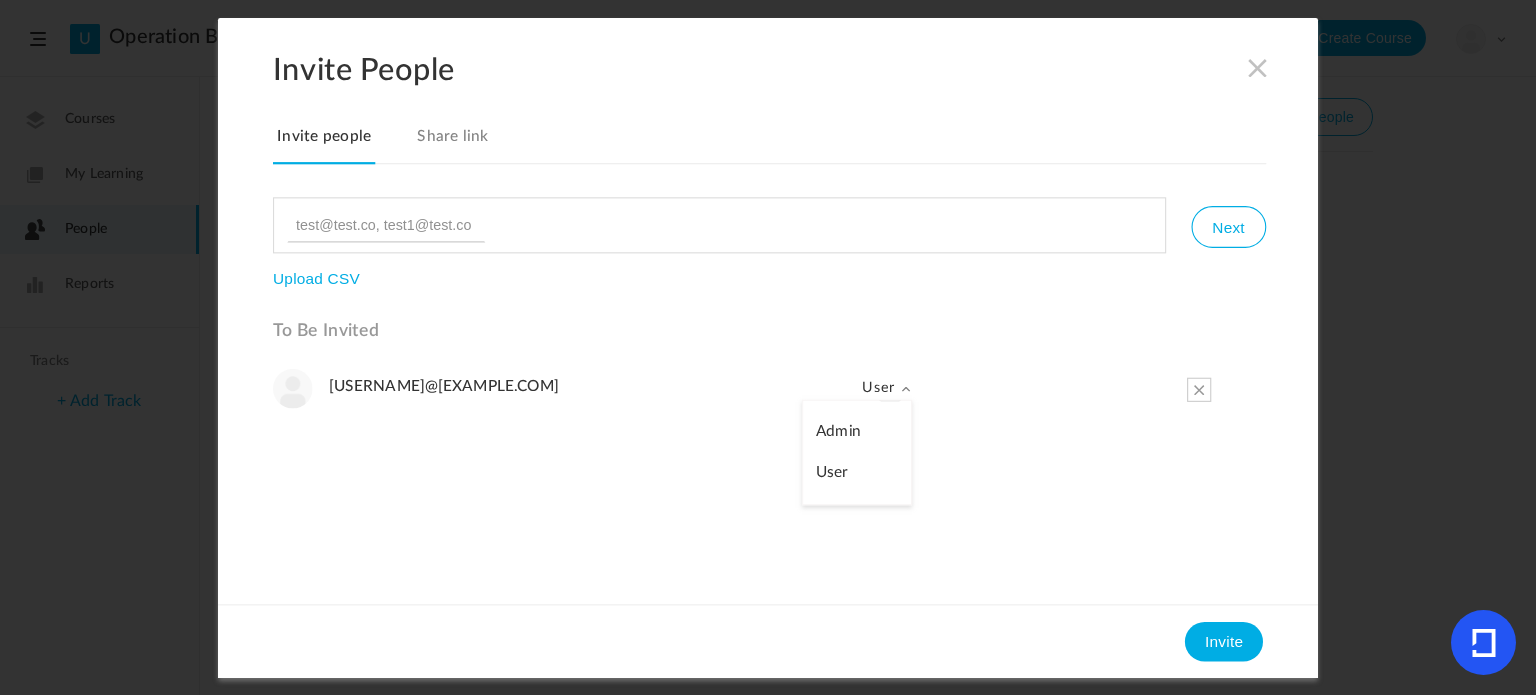click on "User" at bounding box center [857, 472] 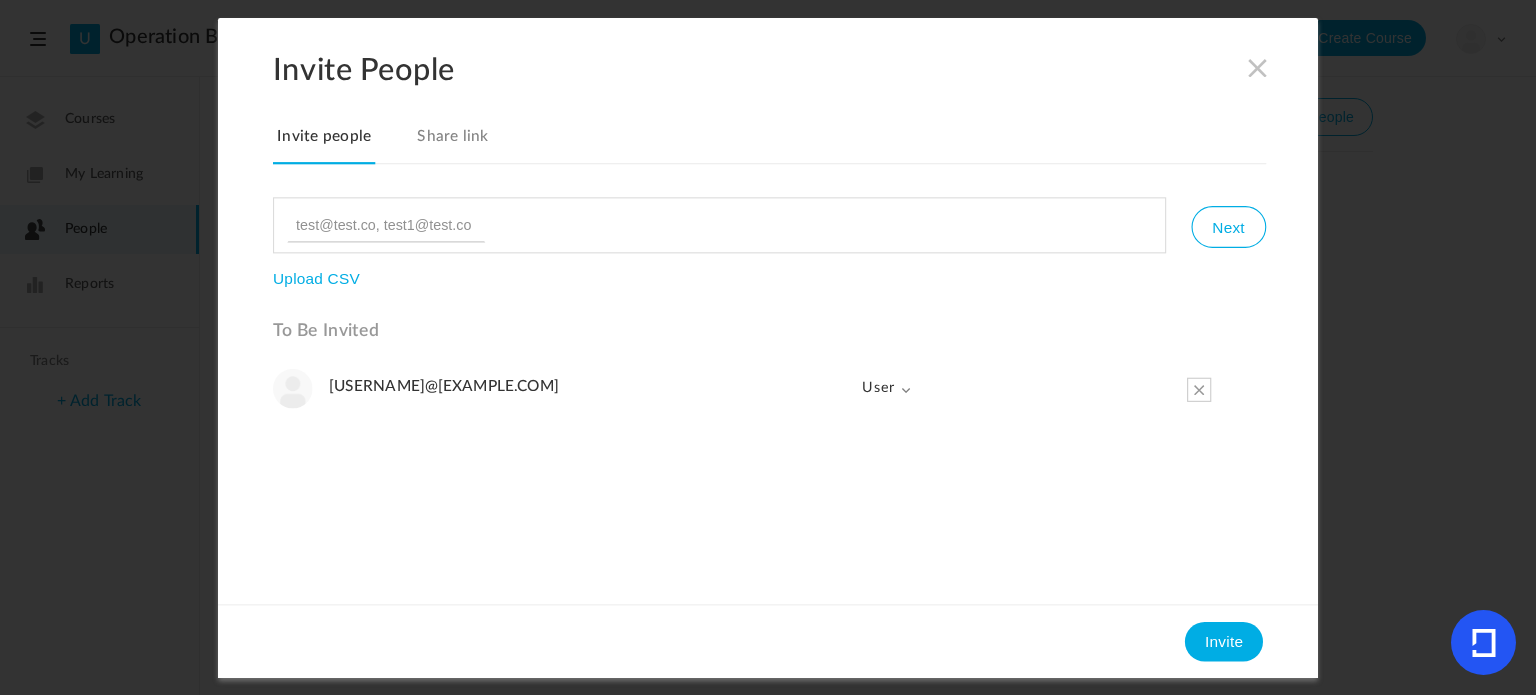 click at bounding box center [1199, 389] 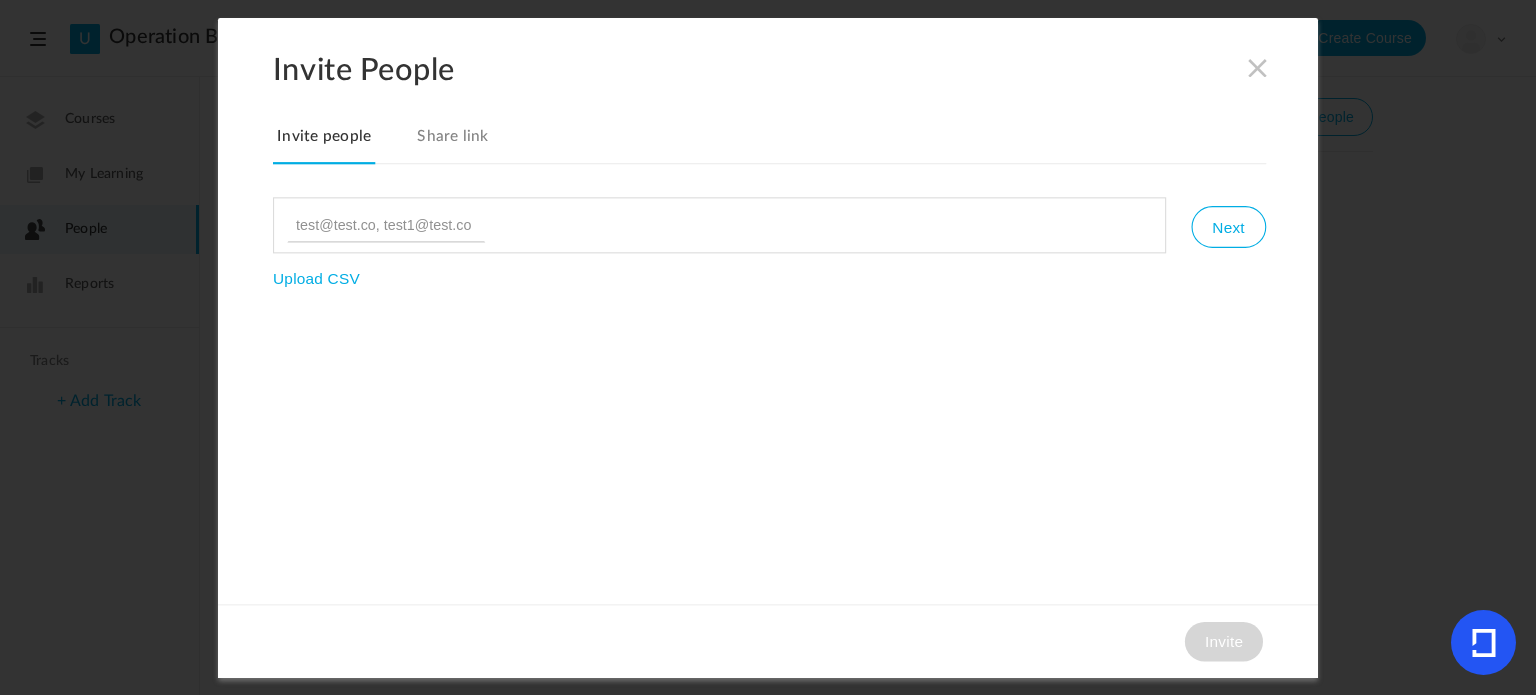 click at bounding box center (340, 336) 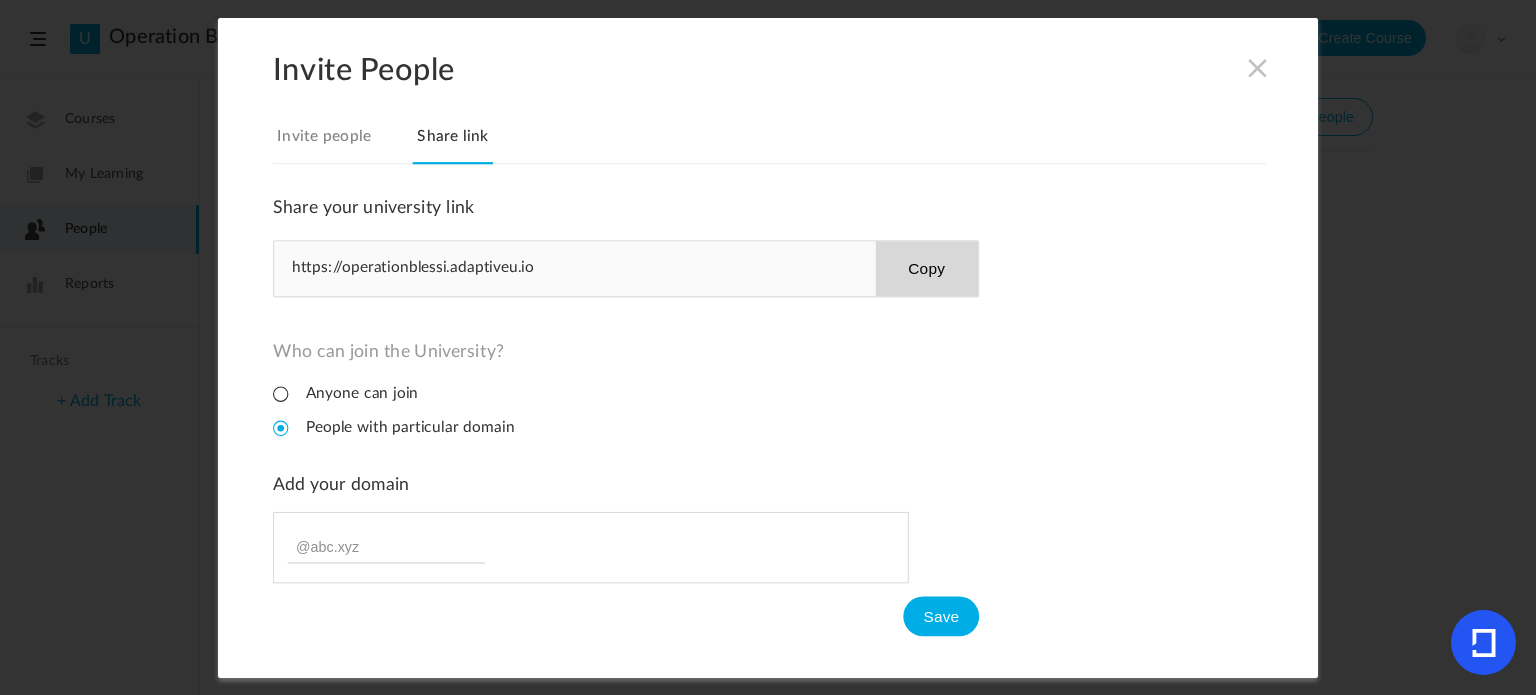 click at bounding box center (1258, 67) 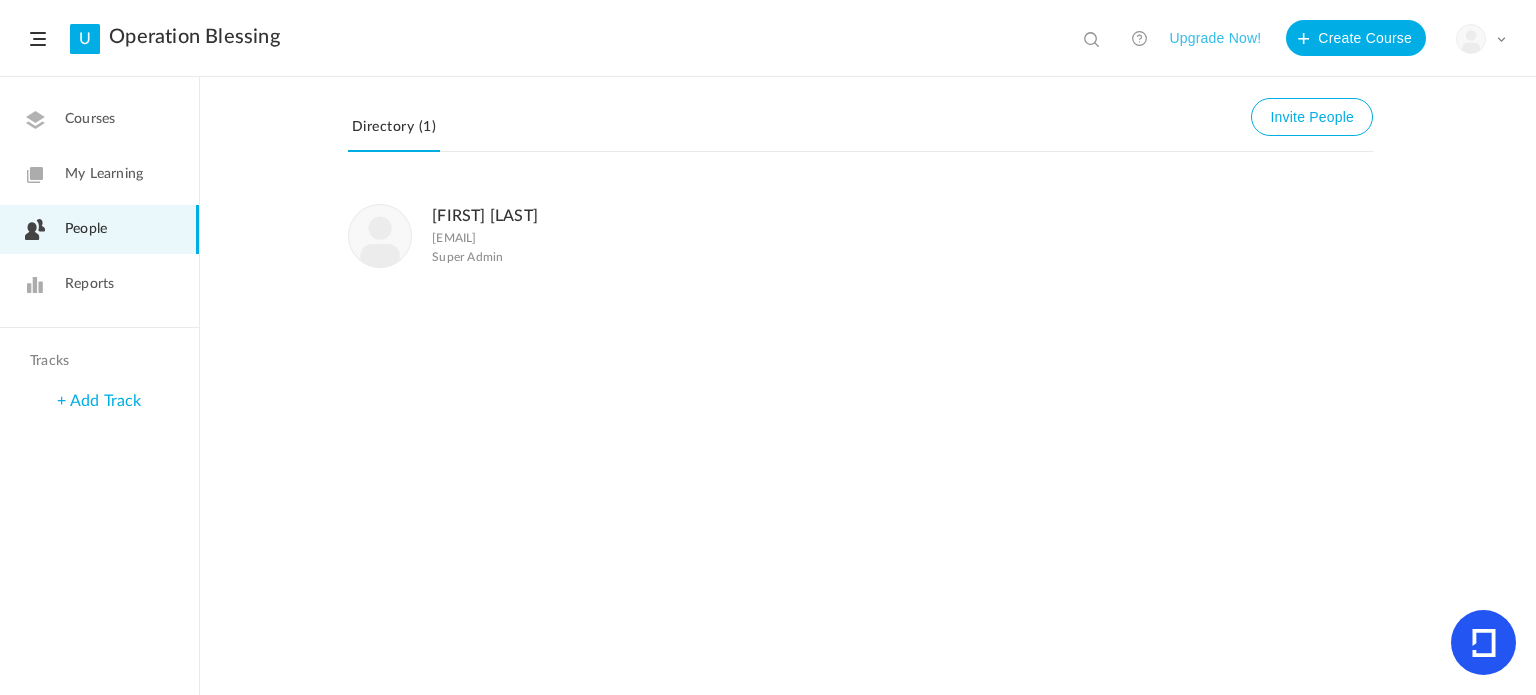 click on "Courses" at bounding box center (90, 119) 